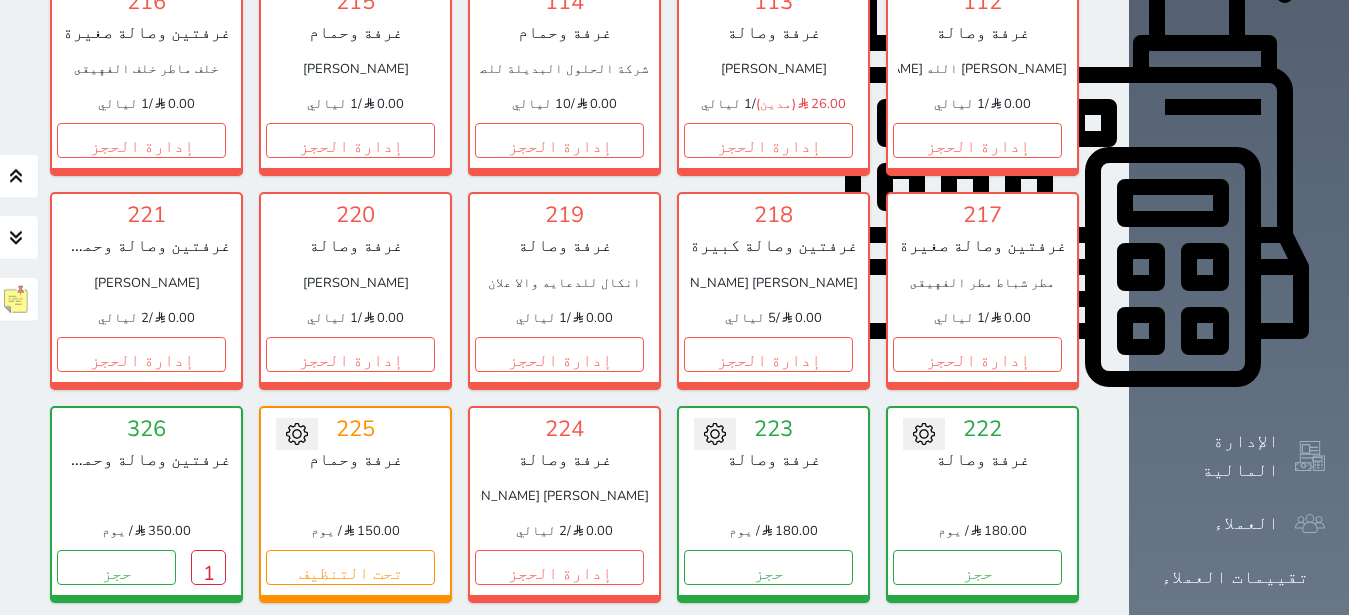 scroll, scrollTop: 771, scrollLeft: 0, axis: vertical 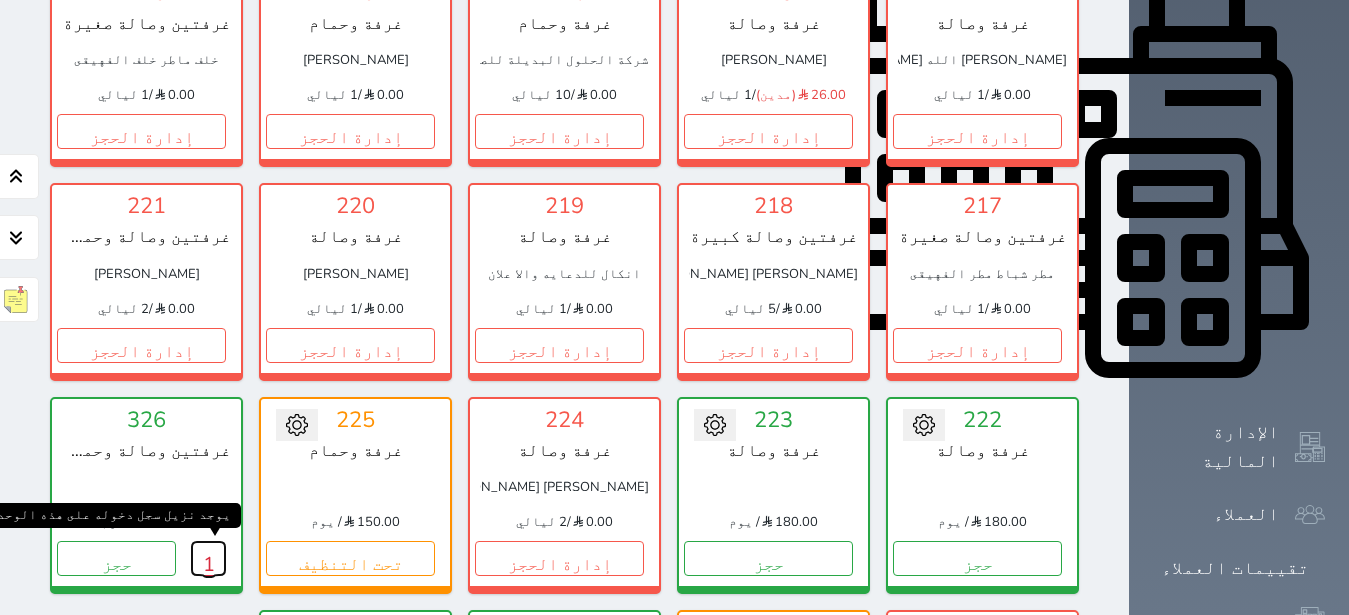 click on "1" at bounding box center (208, 558) 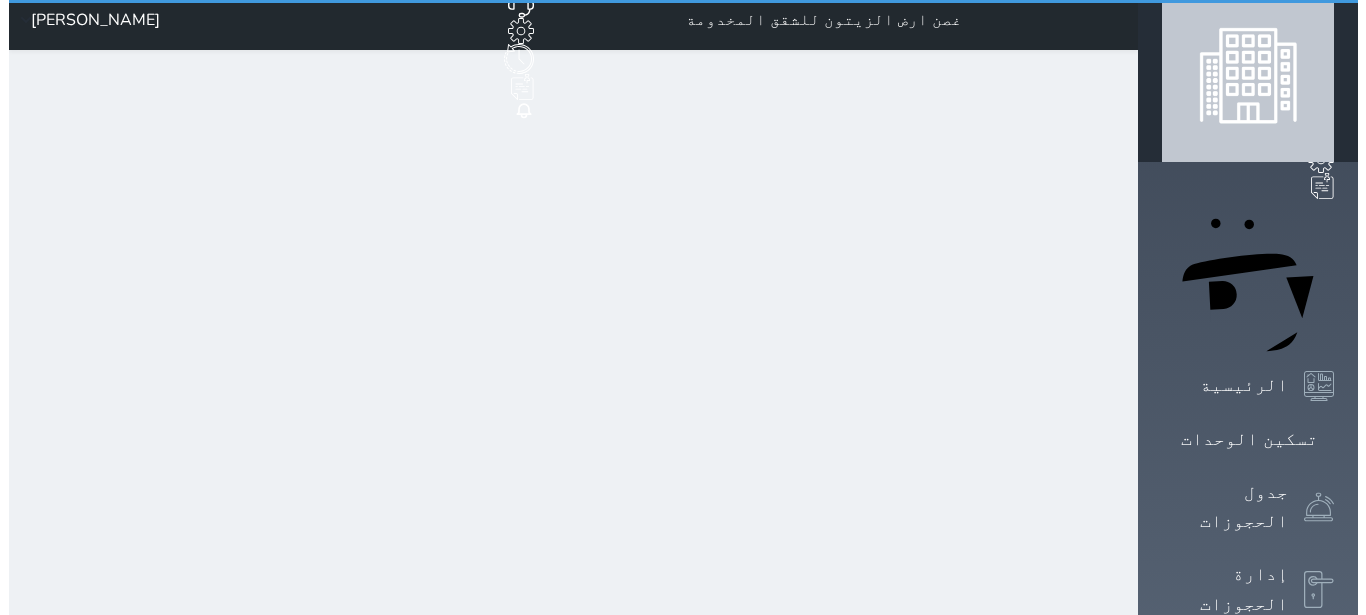 scroll, scrollTop: 0, scrollLeft: 0, axis: both 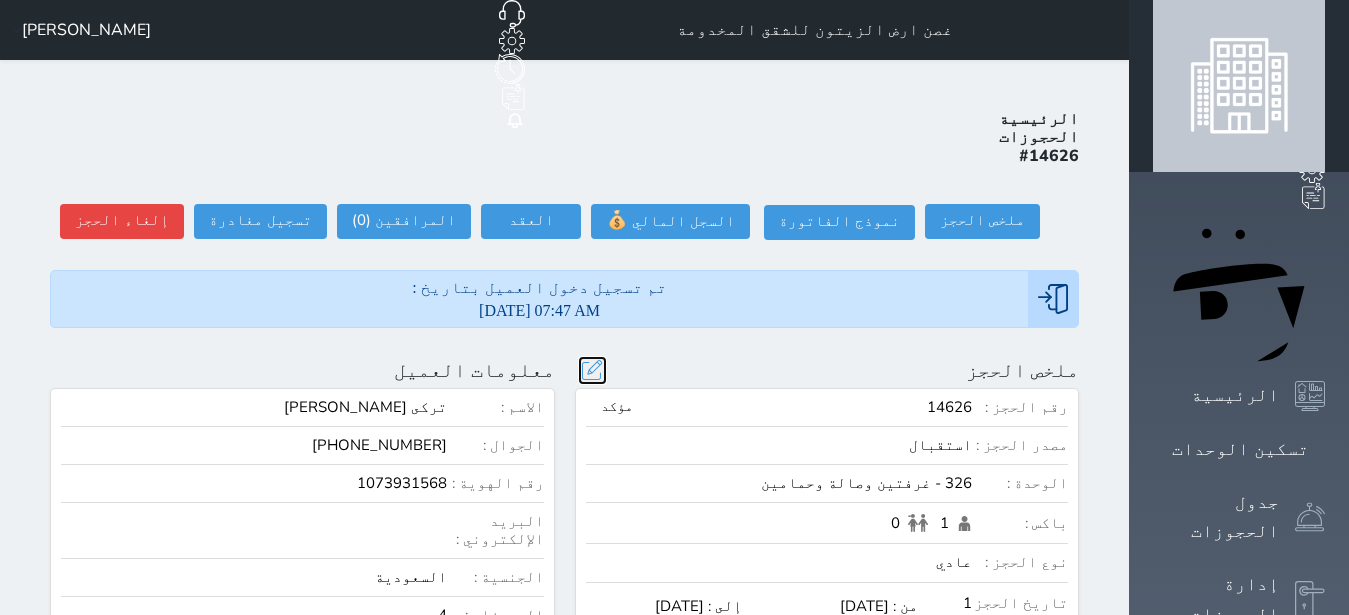 click at bounding box center [592, 370] 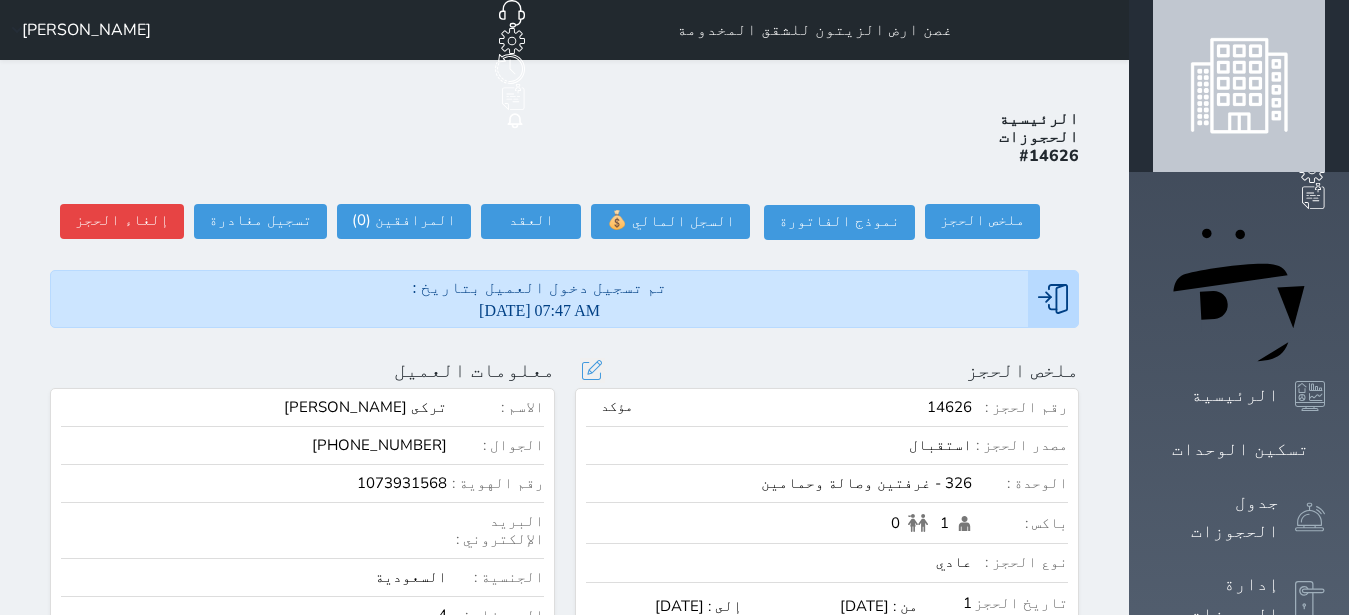 click at bounding box center [0, 0] 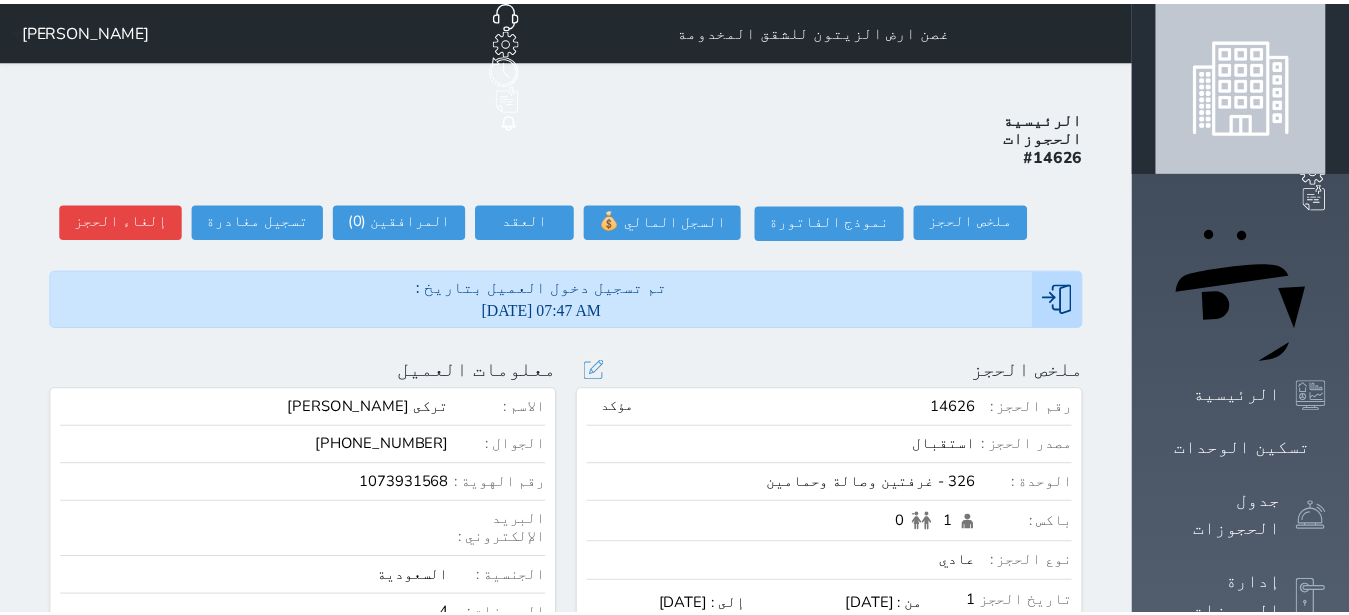 scroll, scrollTop: 45, scrollLeft: 0, axis: vertical 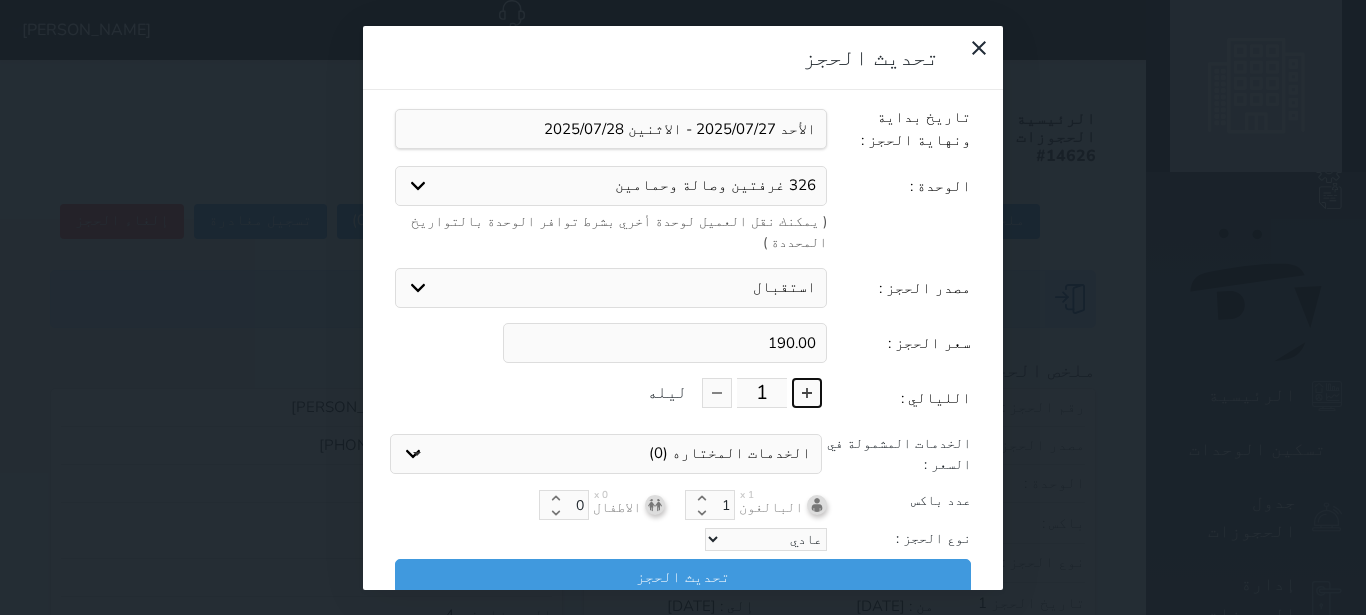 click at bounding box center (807, 393) 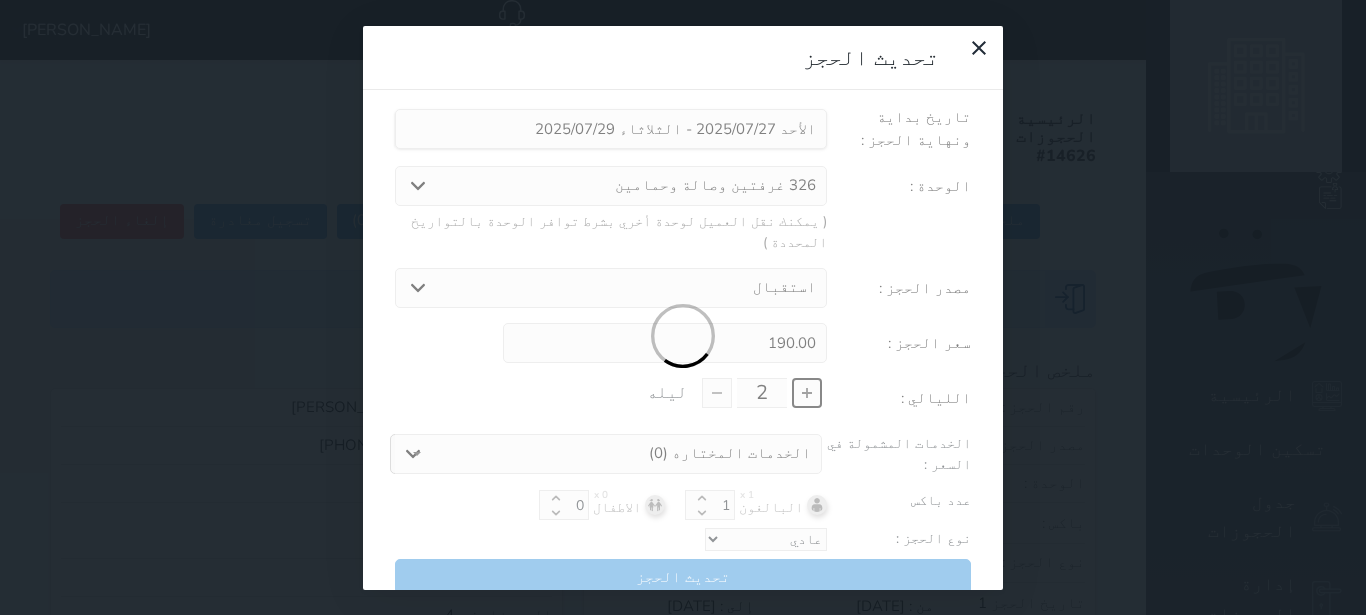 type on "380.00" 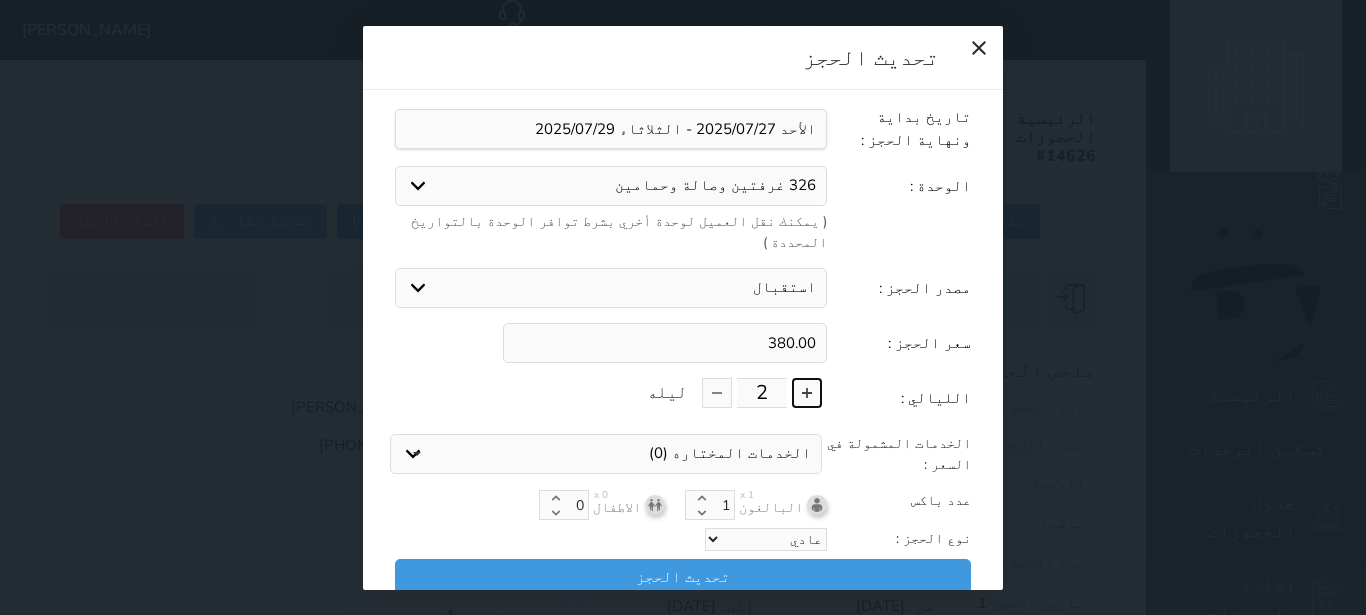 click at bounding box center (807, 393) 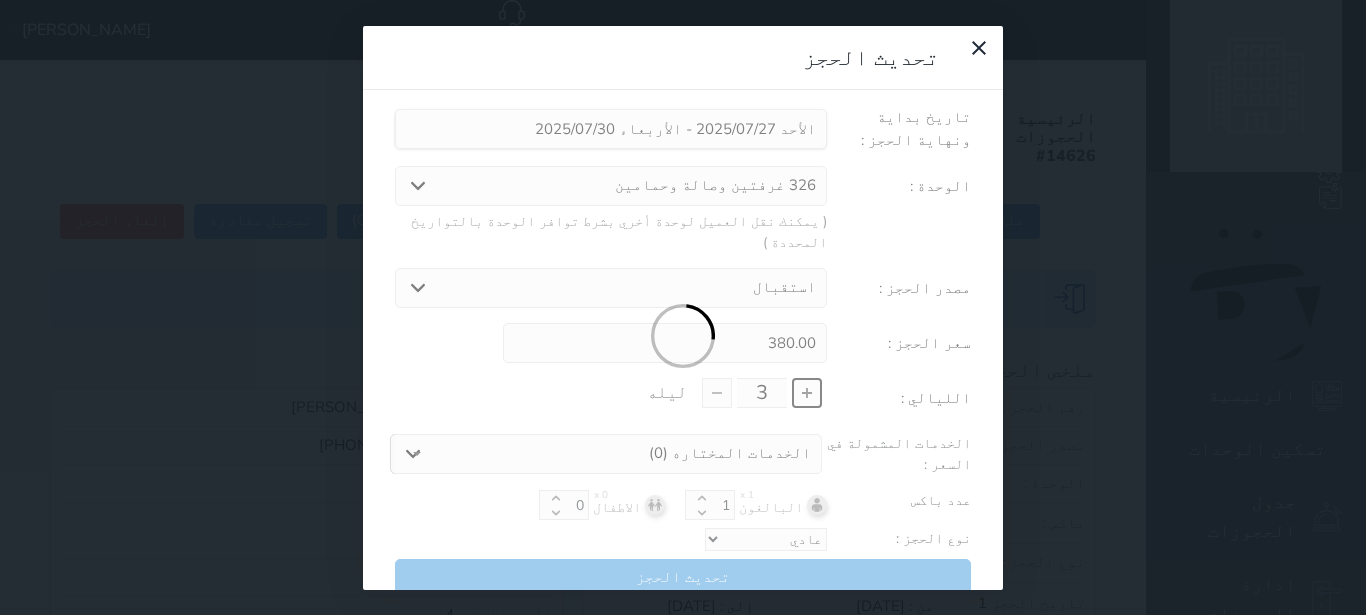 type on "570.00" 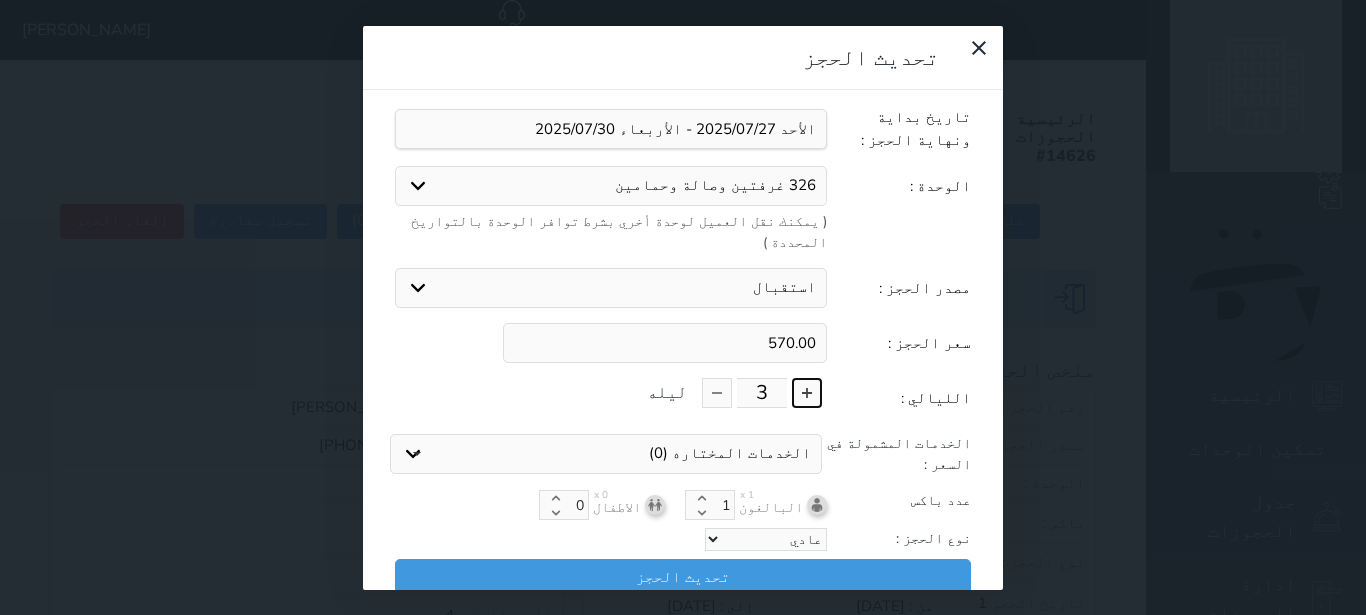 click at bounding box center (807, 393) 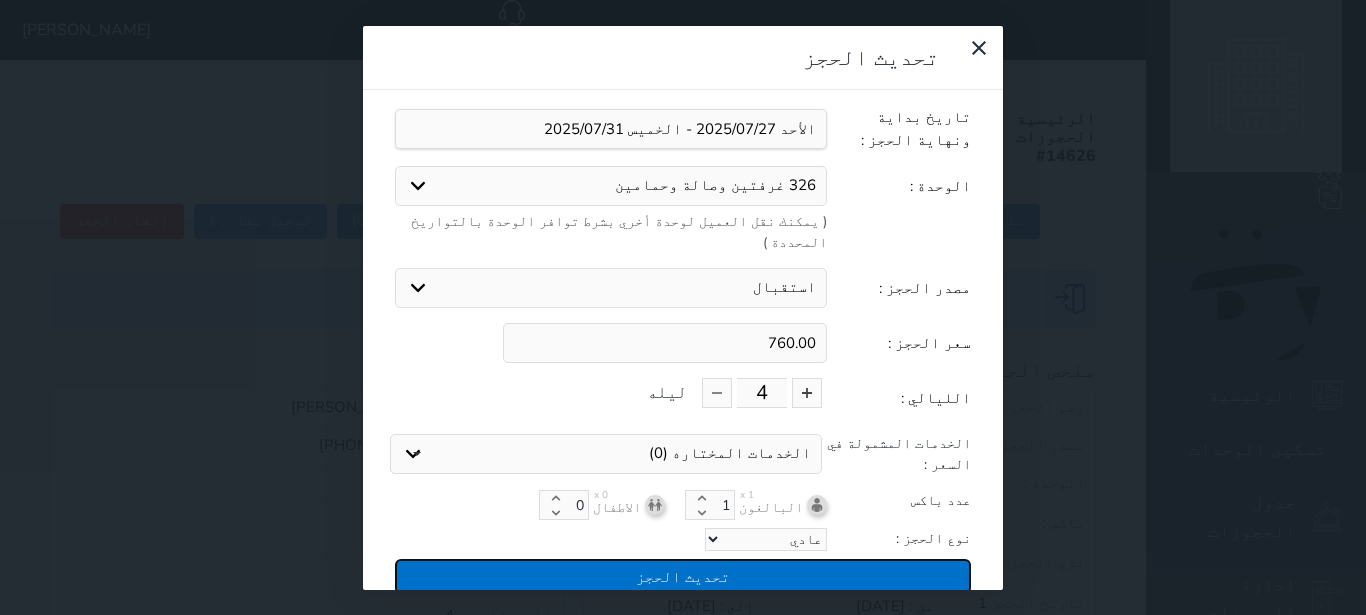 click on "تحديث الحجز" at bounding box center (683, 576) 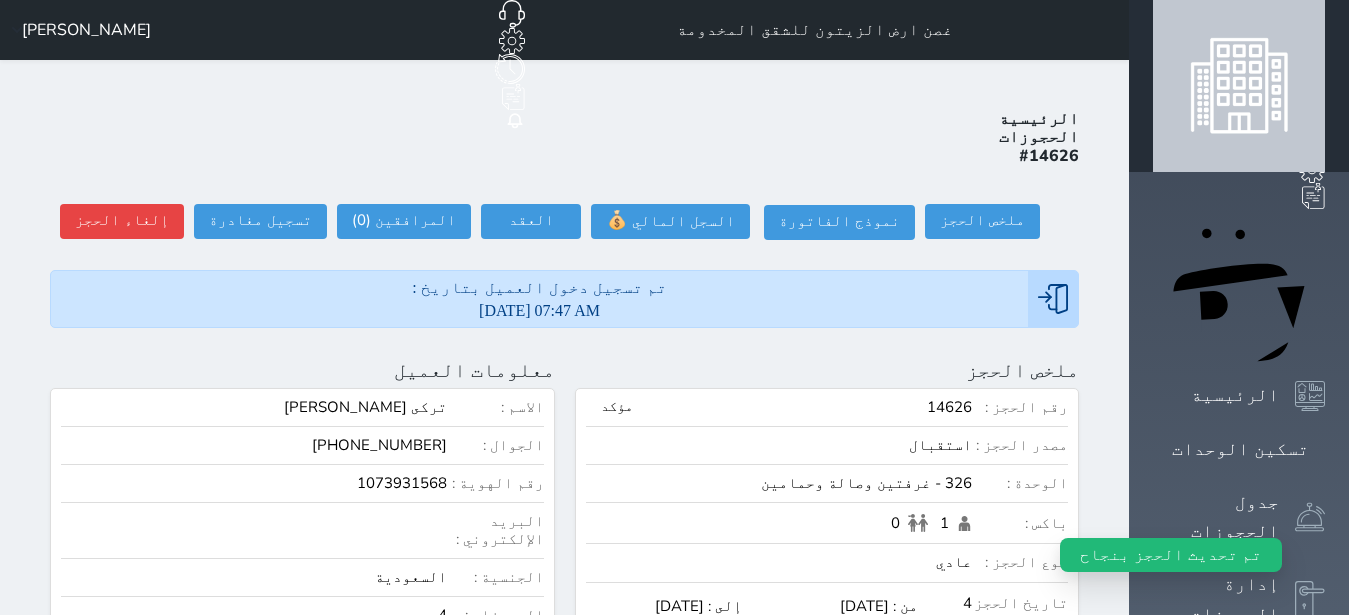 click on "حجز جماعي جديد   حجز جديد             الرئيسية     تسكين الوحدات     جدول الحجوزات     إدارة الحجوزات     POS     الإدارة المالية     العملاء     تقييمات العملاء     الوحدات     الخدمات     التقارير     الإعدادات                                 المدفوعات الالكترونية     الدعم الفني" at bounding box center (1239, 958) 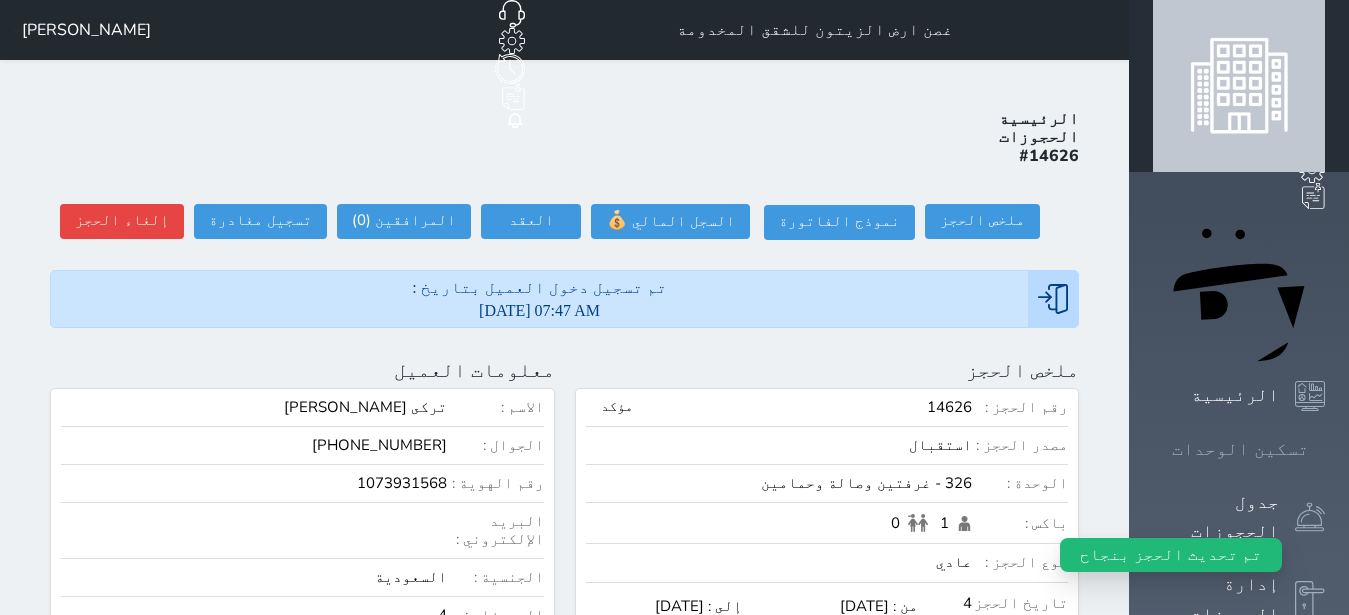 click 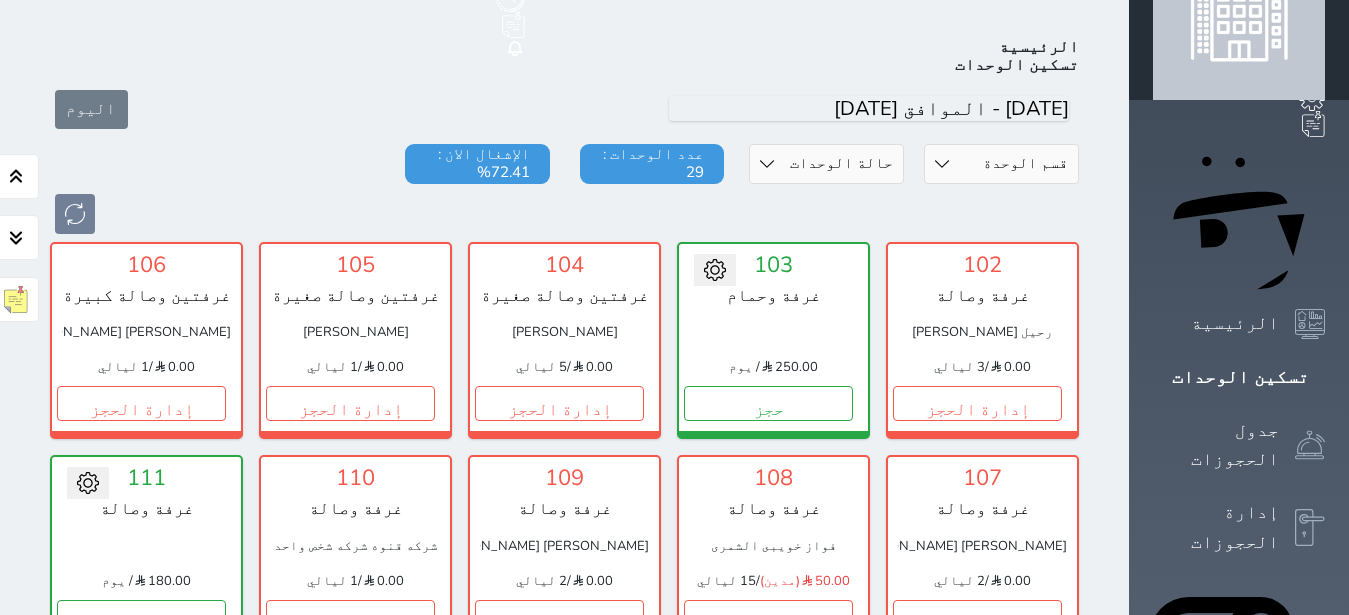 scroll, scrollTop: 0, scrollLeft: 0, axis: both 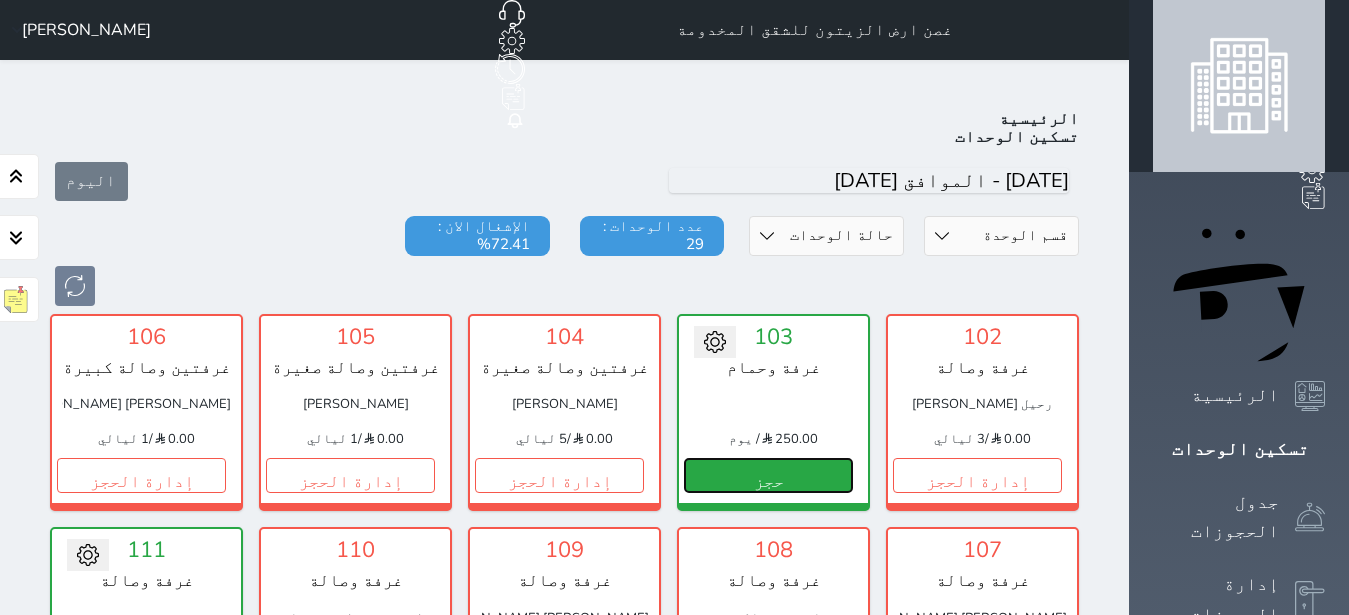 click on "حجز" at bounding box center (768, 475) 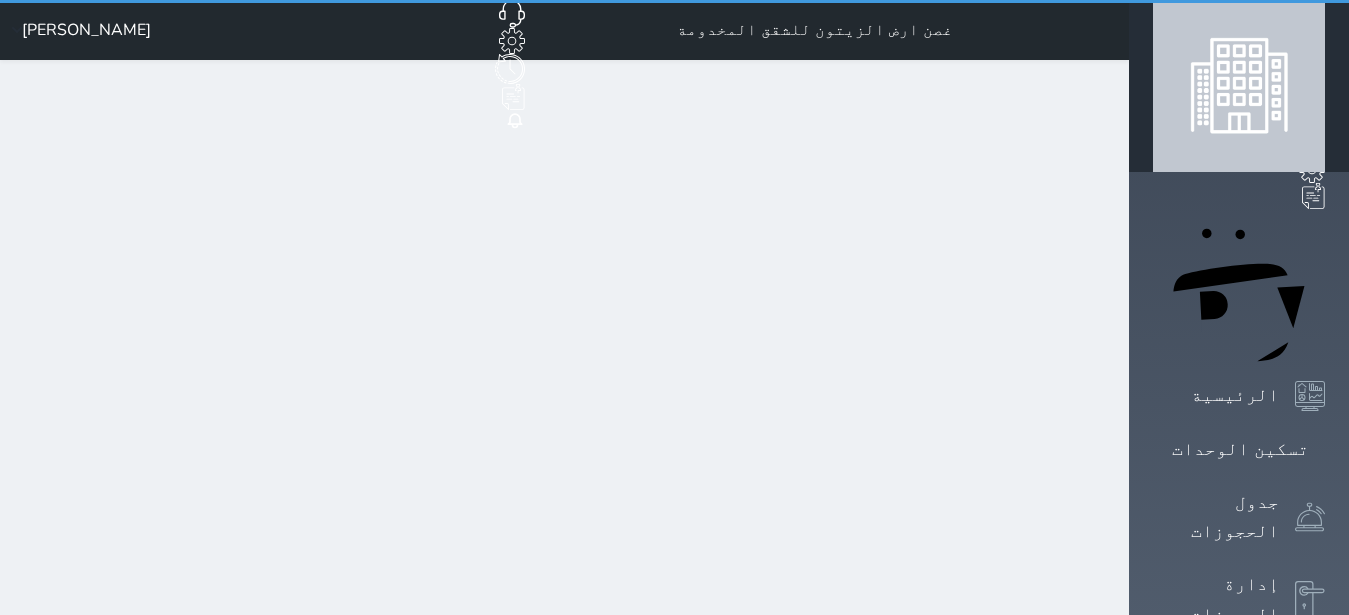 select on "1" 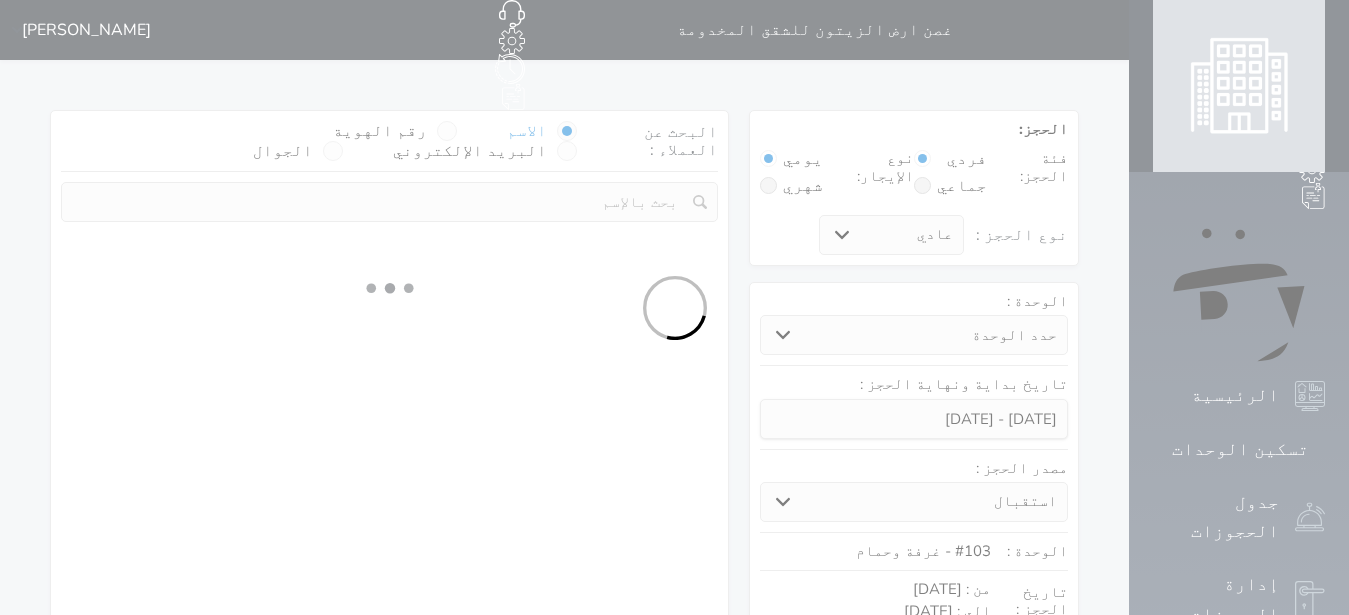 select 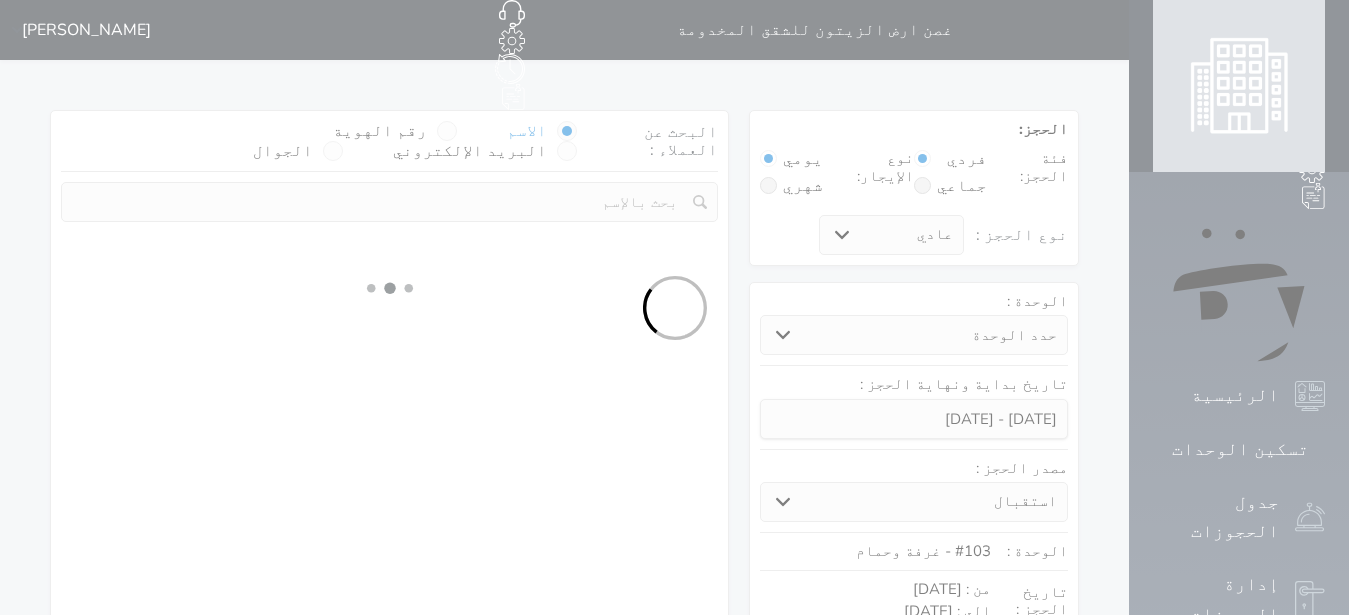 select on "113" 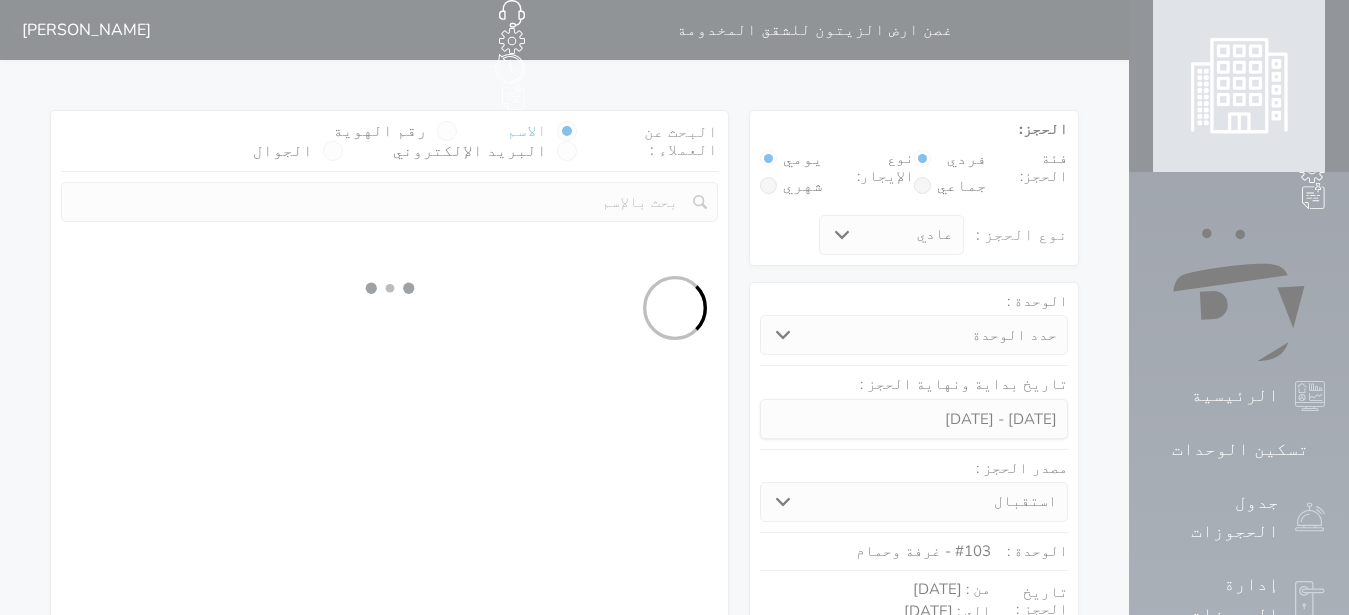 select on "1" 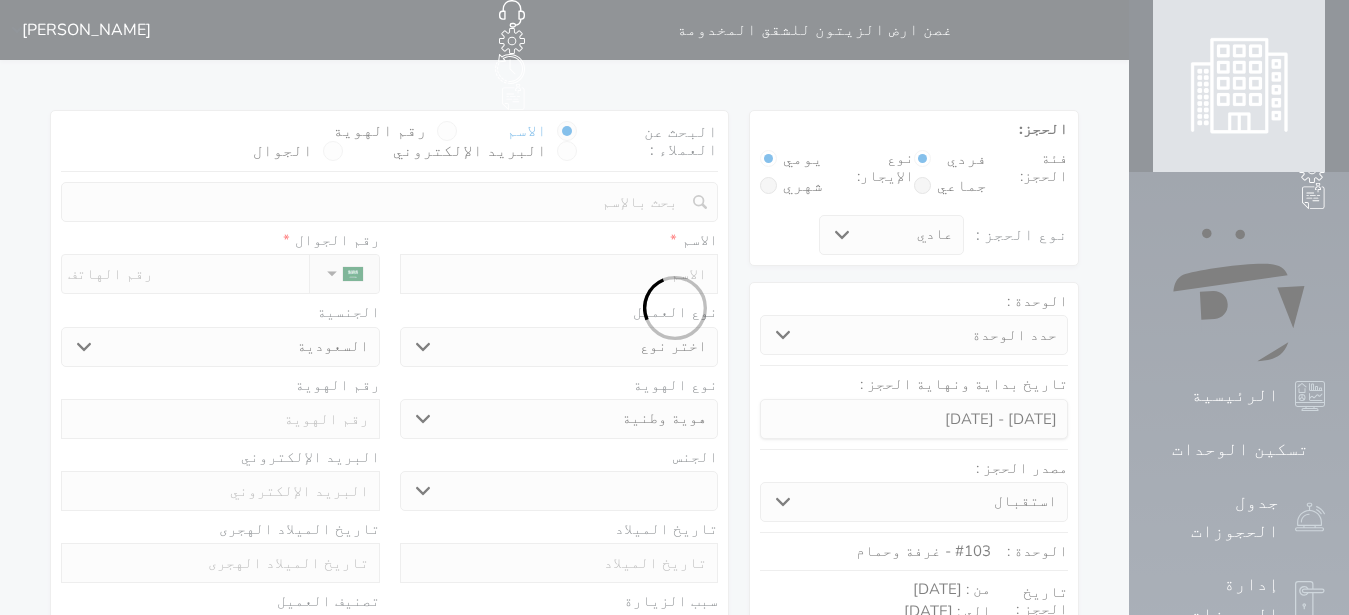 select 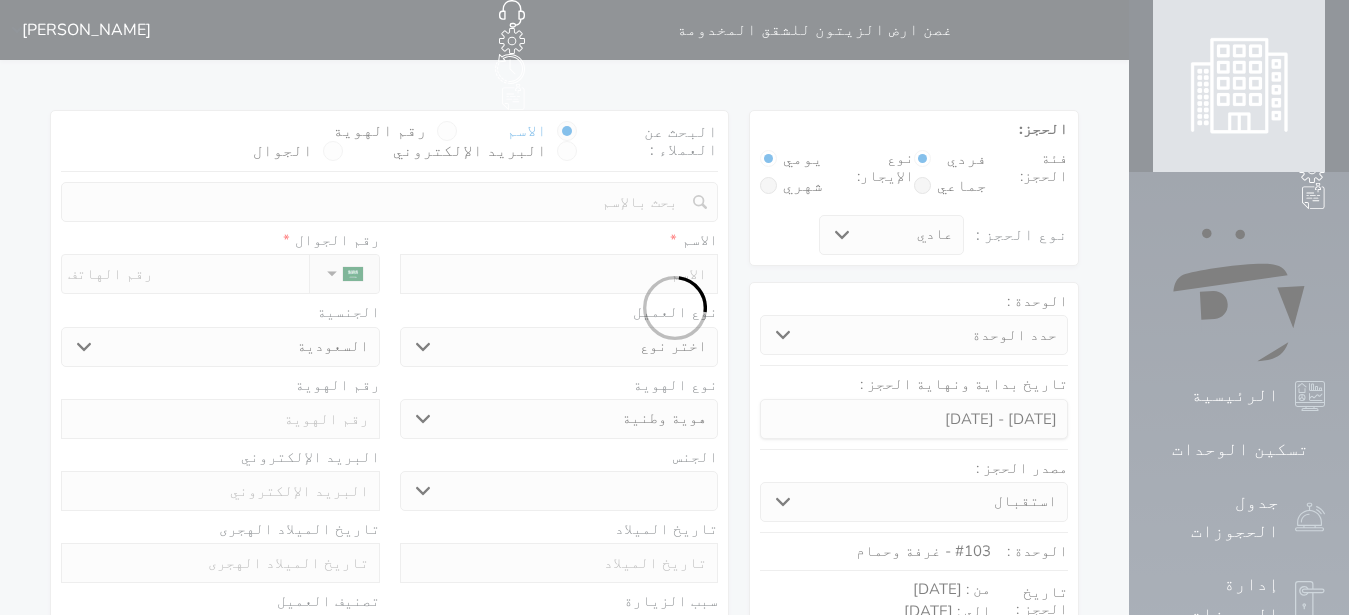 select on "1" 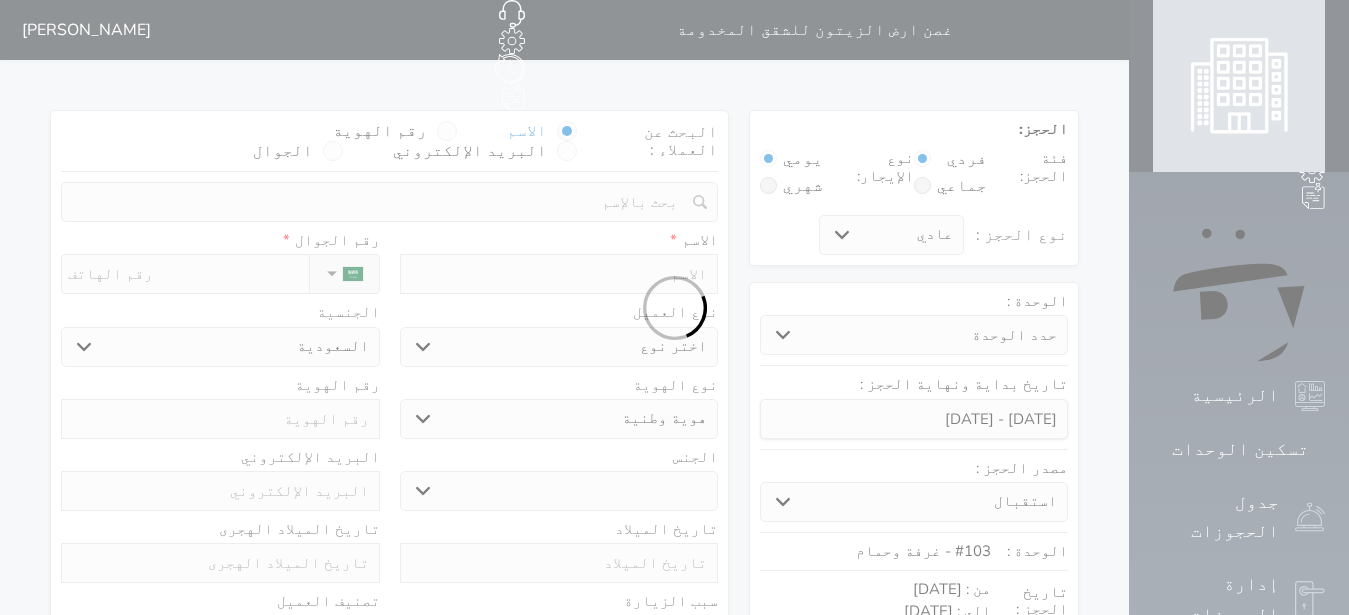 select on "7" 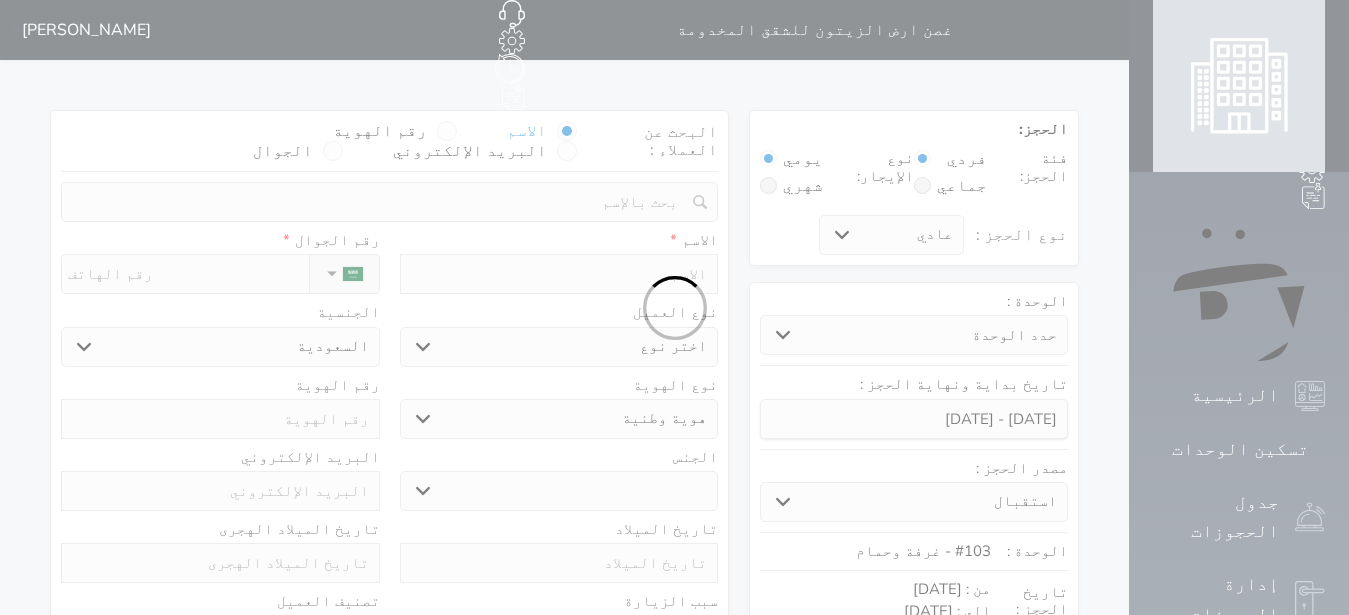 select 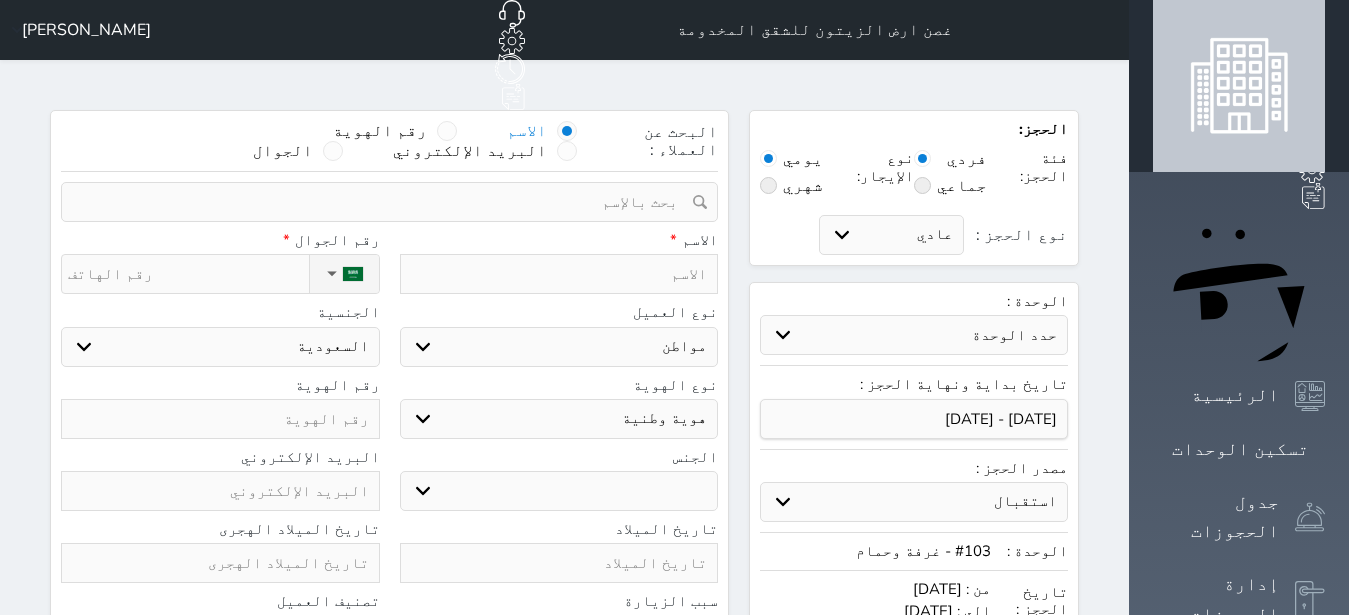 select 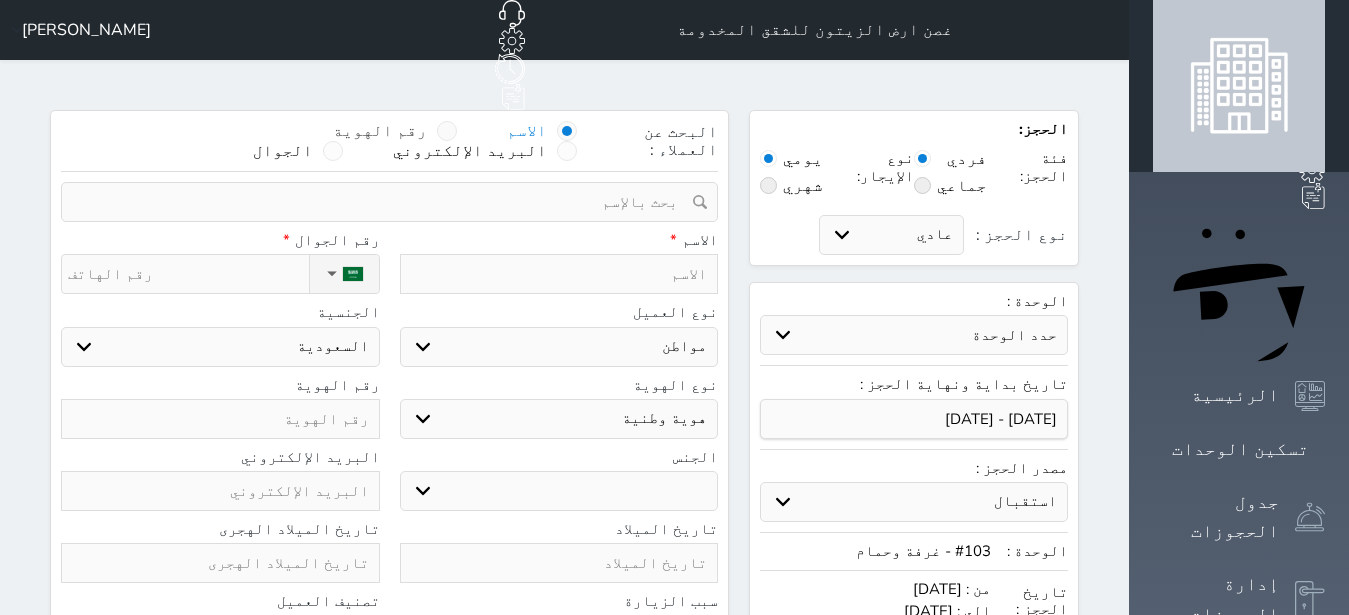 click at bounding box center (447, 131) 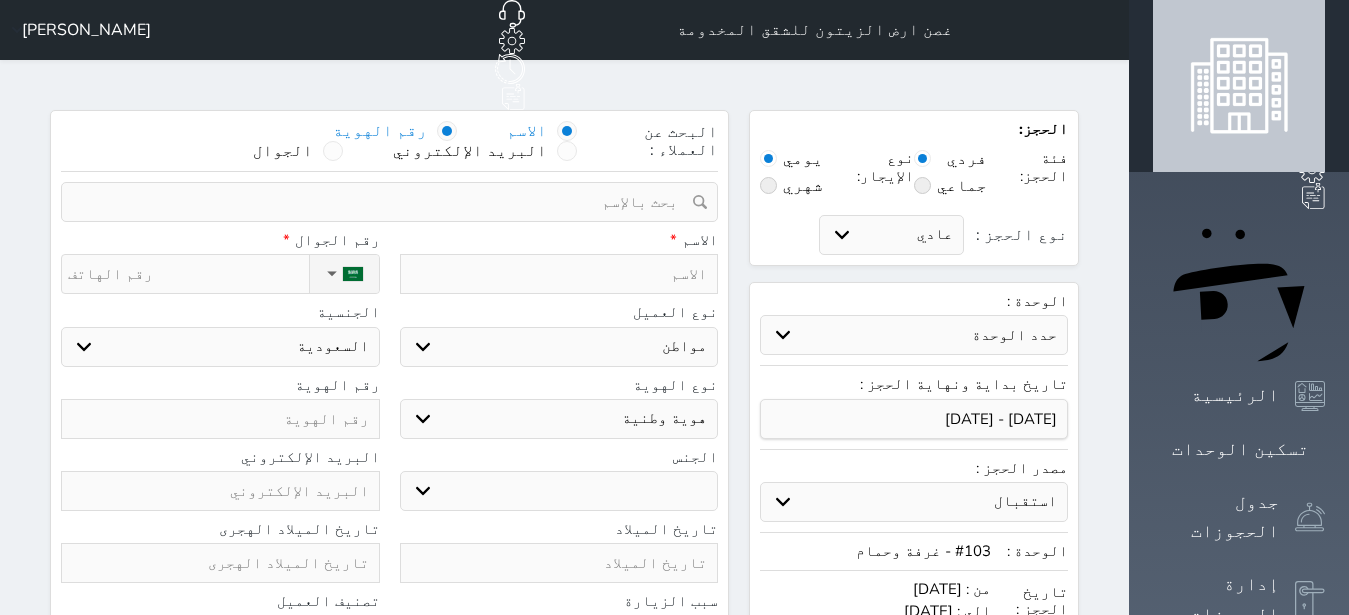 select 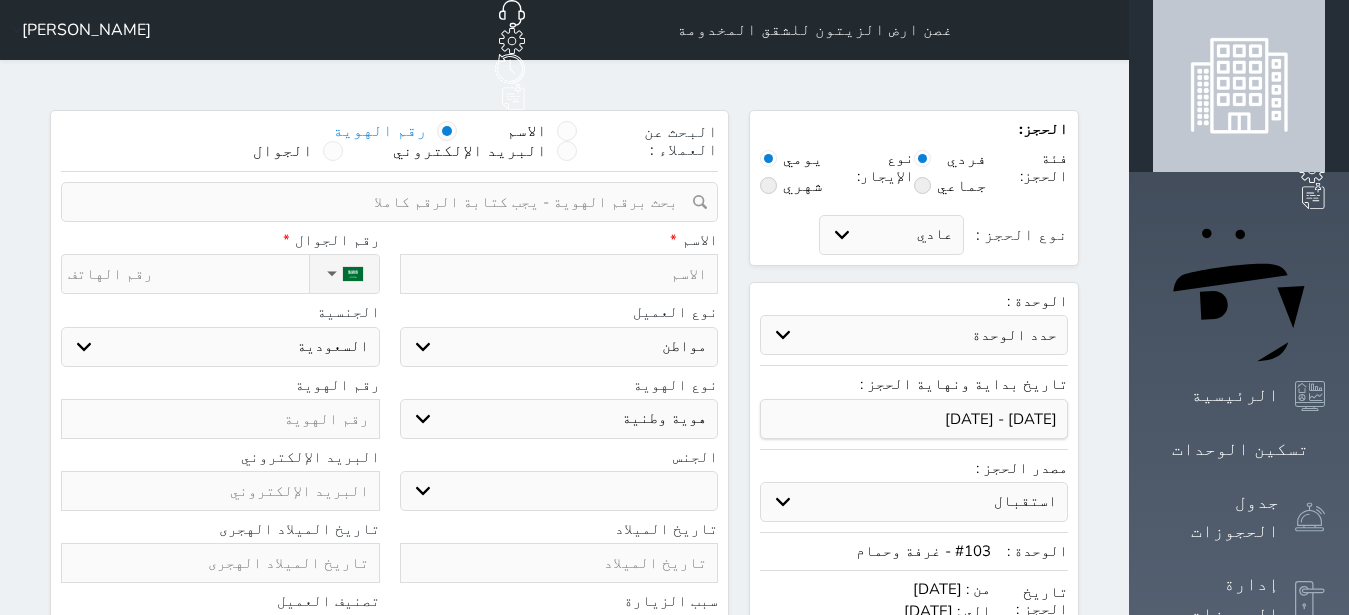 click at bounding box center [382, 202] 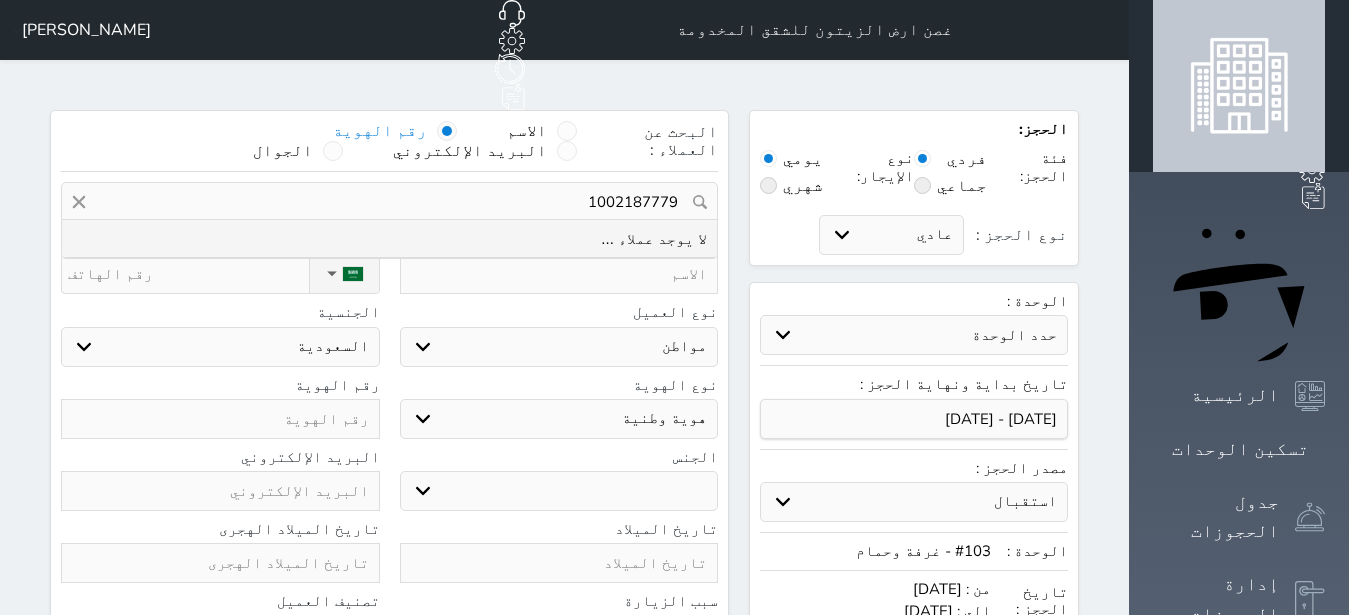 click on "1002187779" at bounding box center [389, 202] 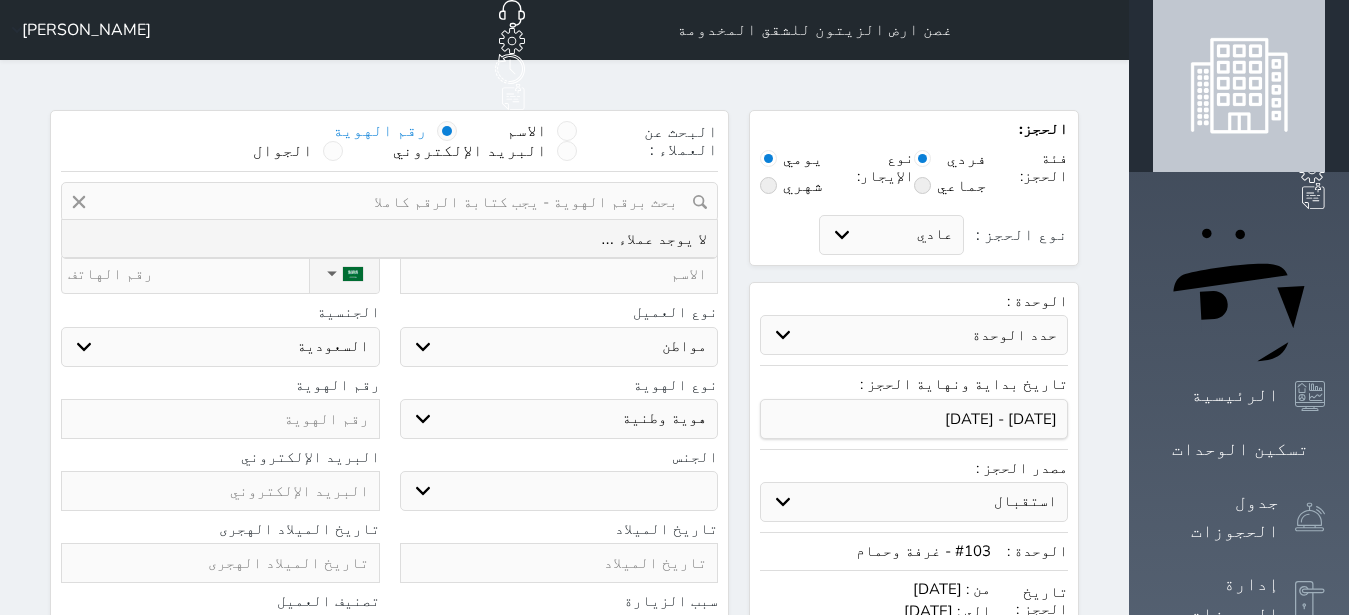 select 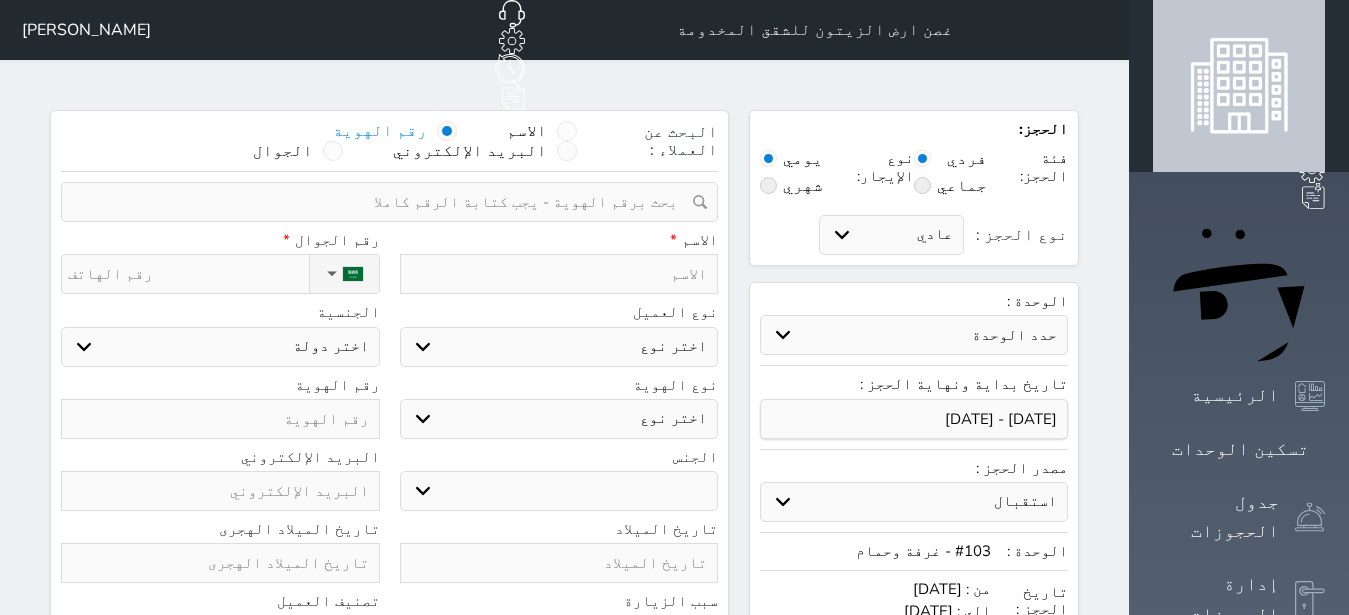 paste on "1002187779" 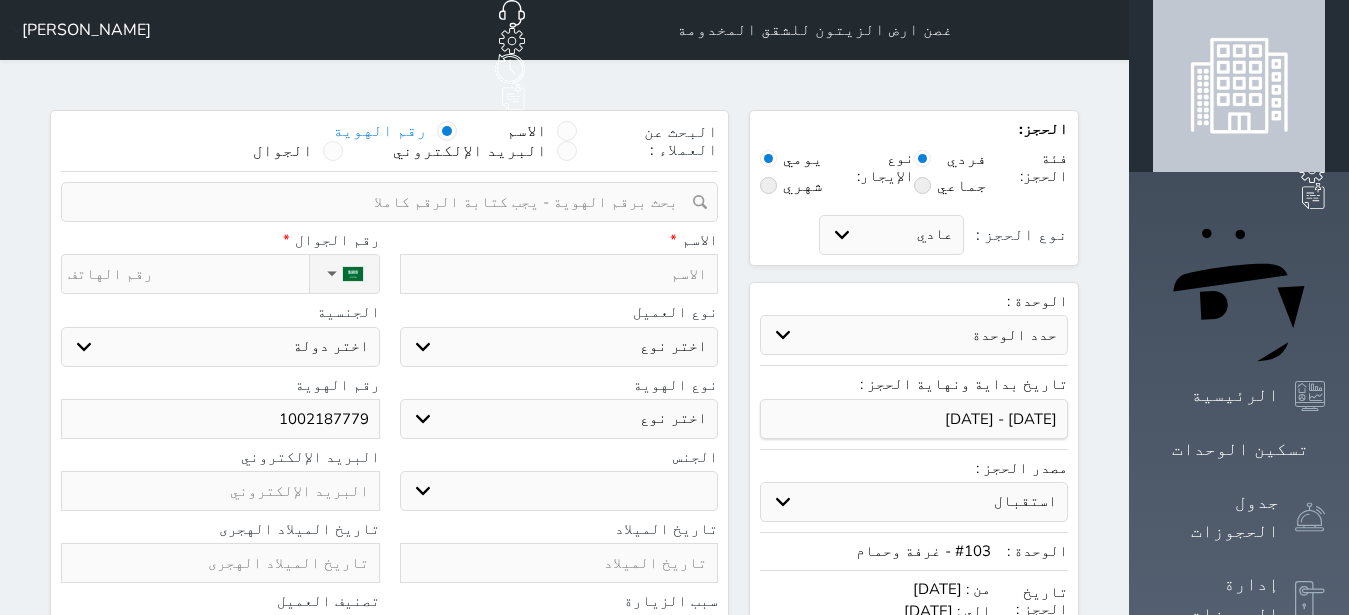 type on "1002187779" 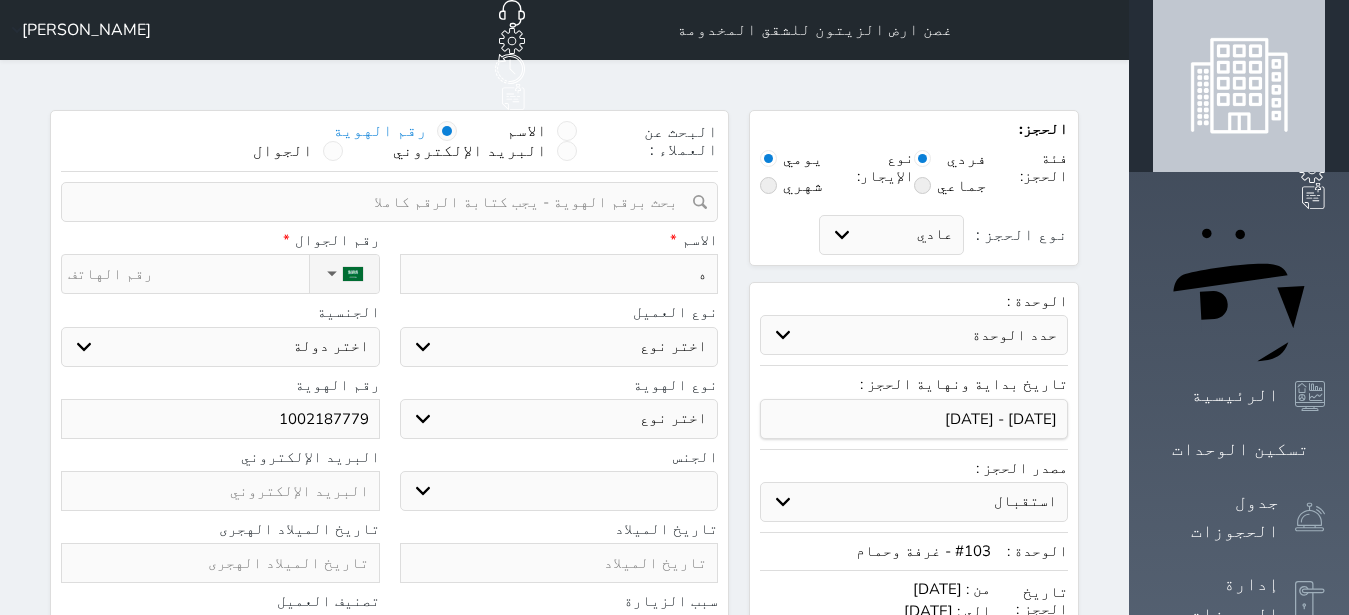 type on "ها" 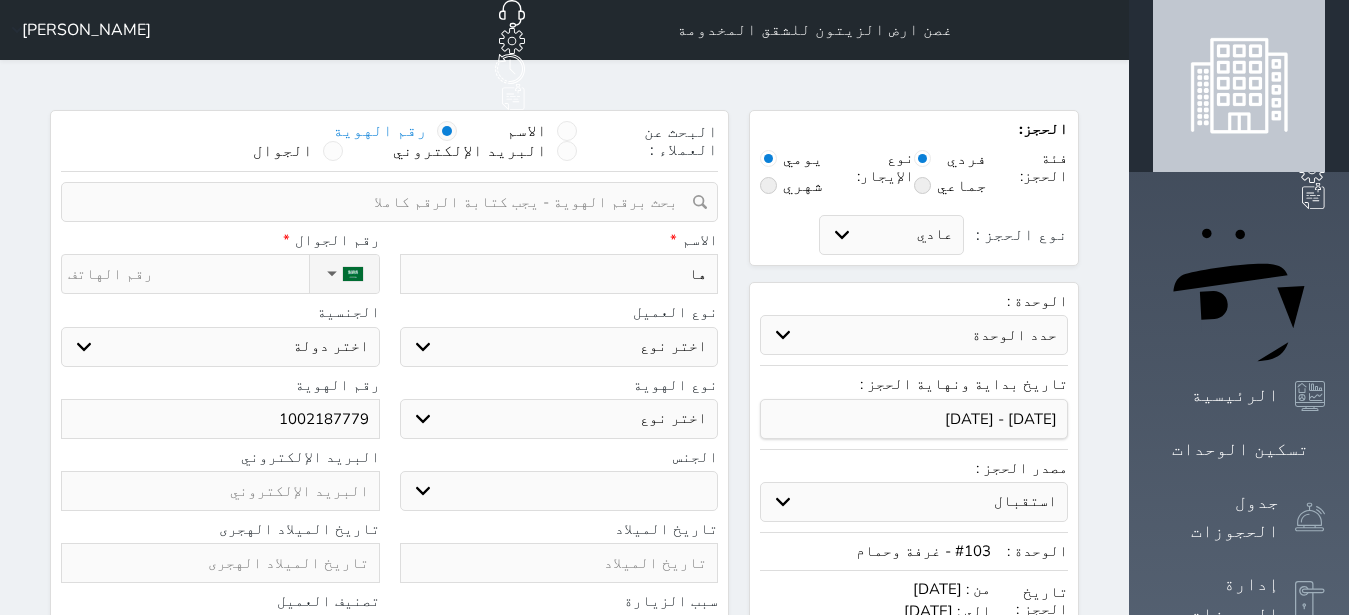 type on "هاج" 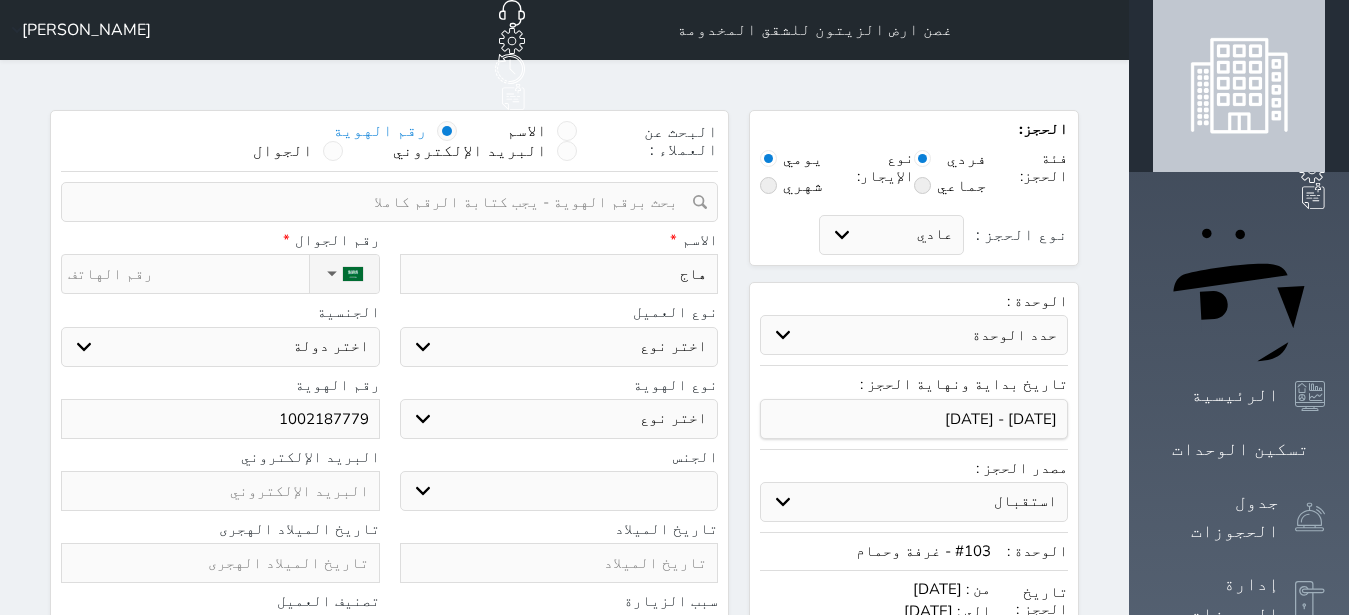 type on "هاجد" 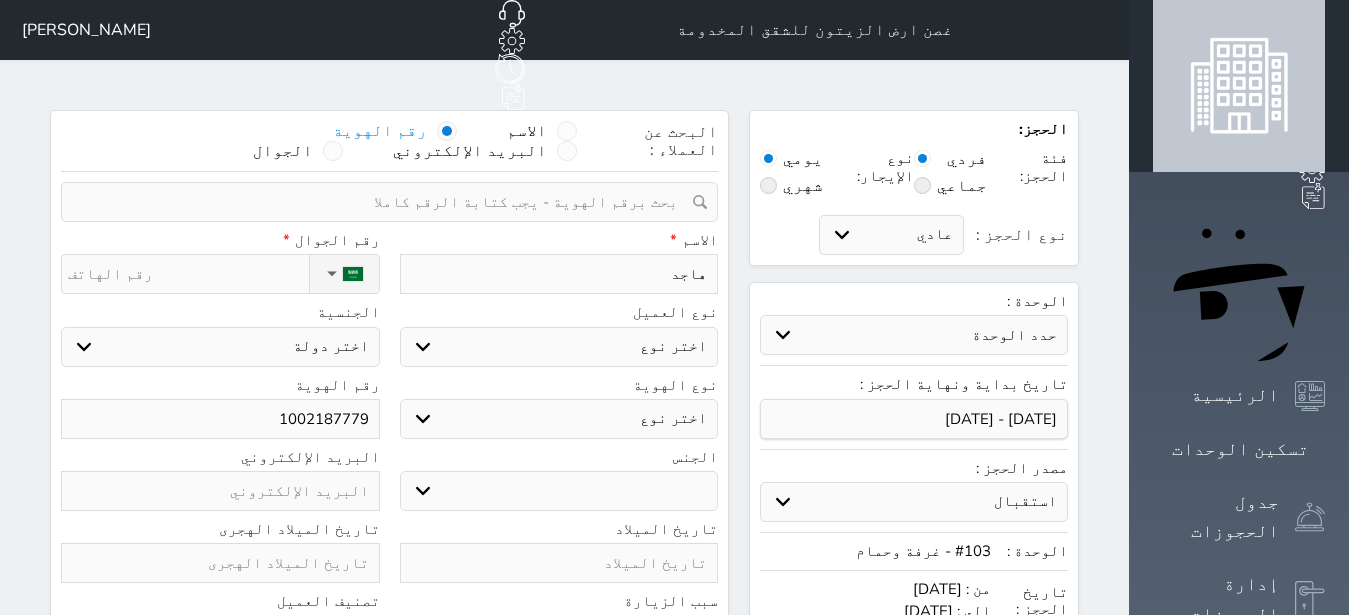 type on "هاجد" 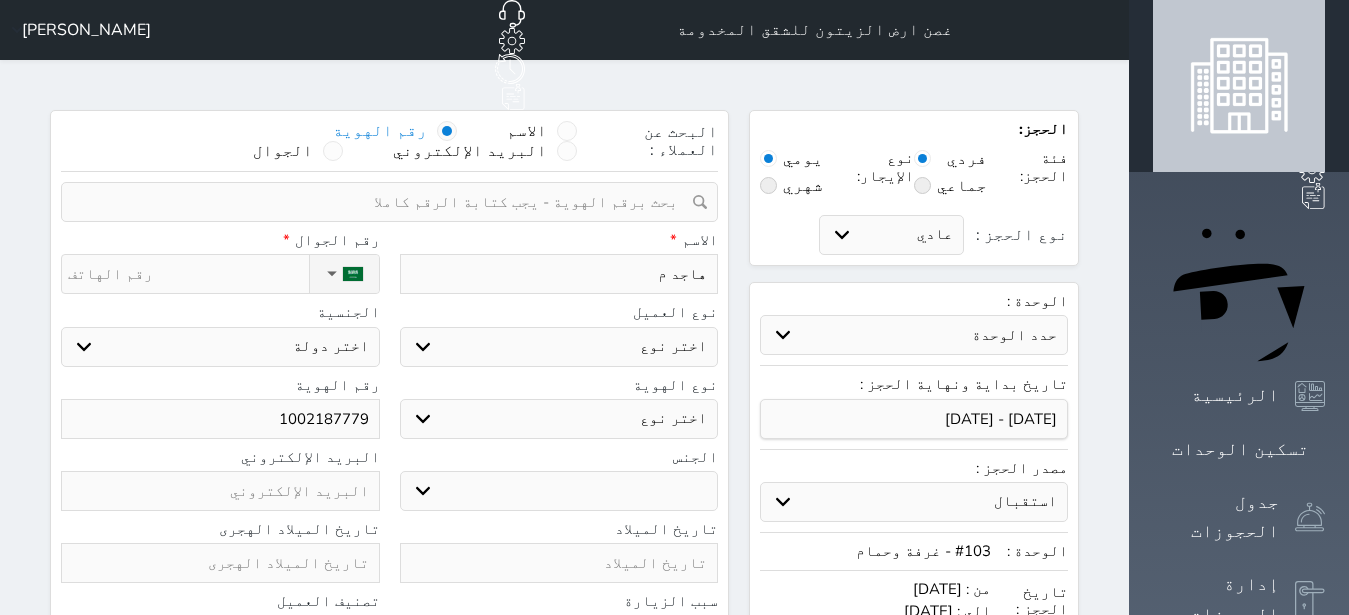 type on "هاجد مس" 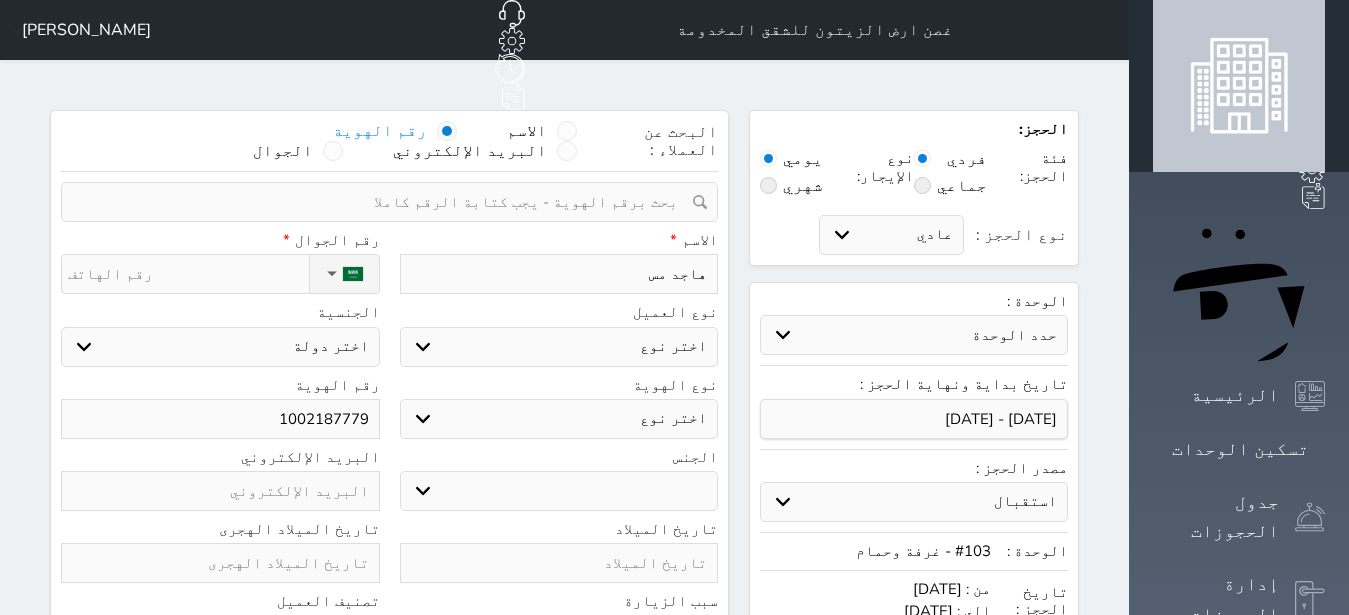 type on "هاجد مسي" 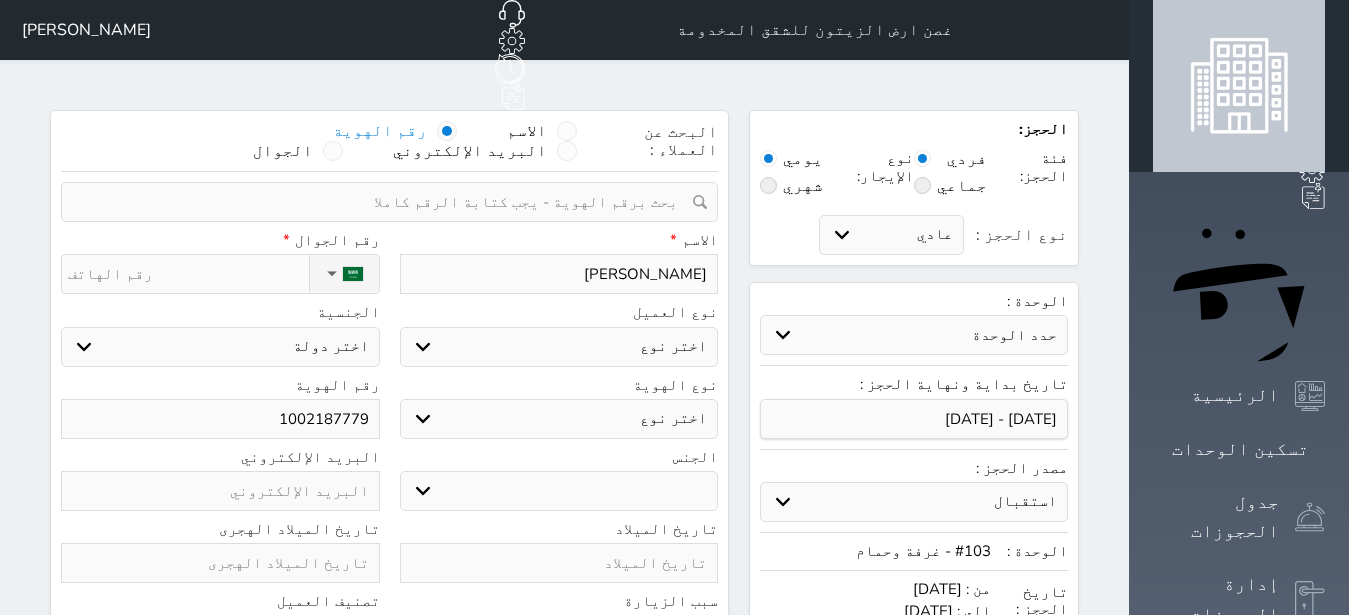 type on "هاجد مسيق" 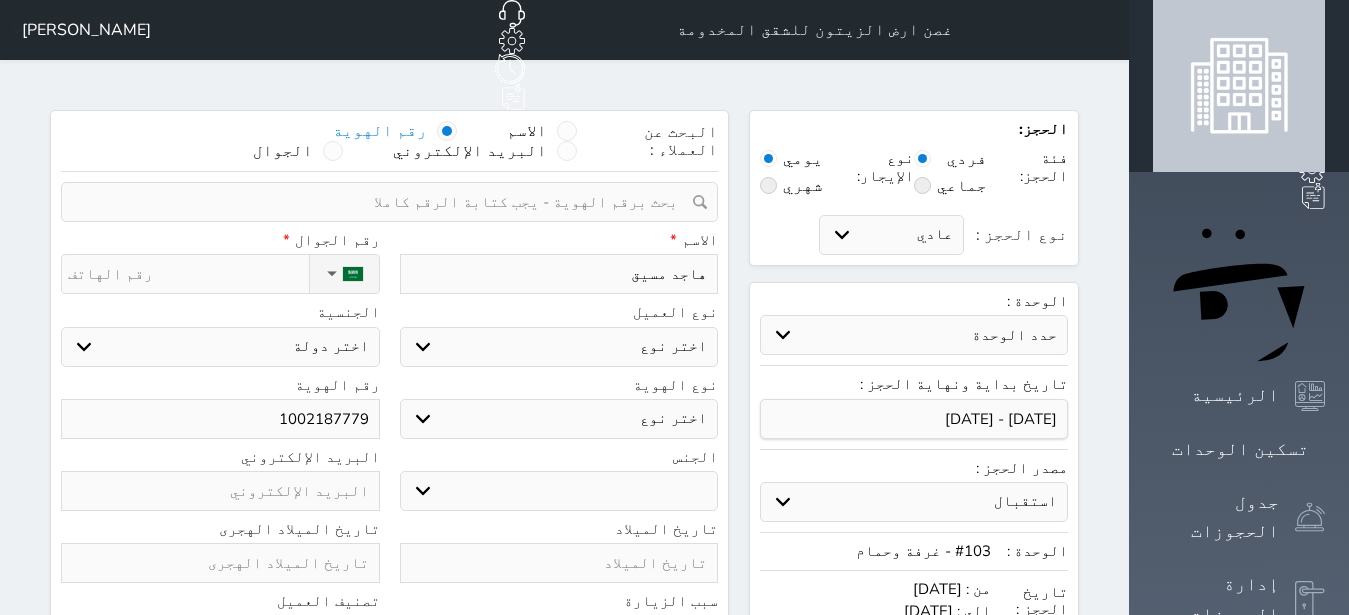 type on "هاجد مسي" 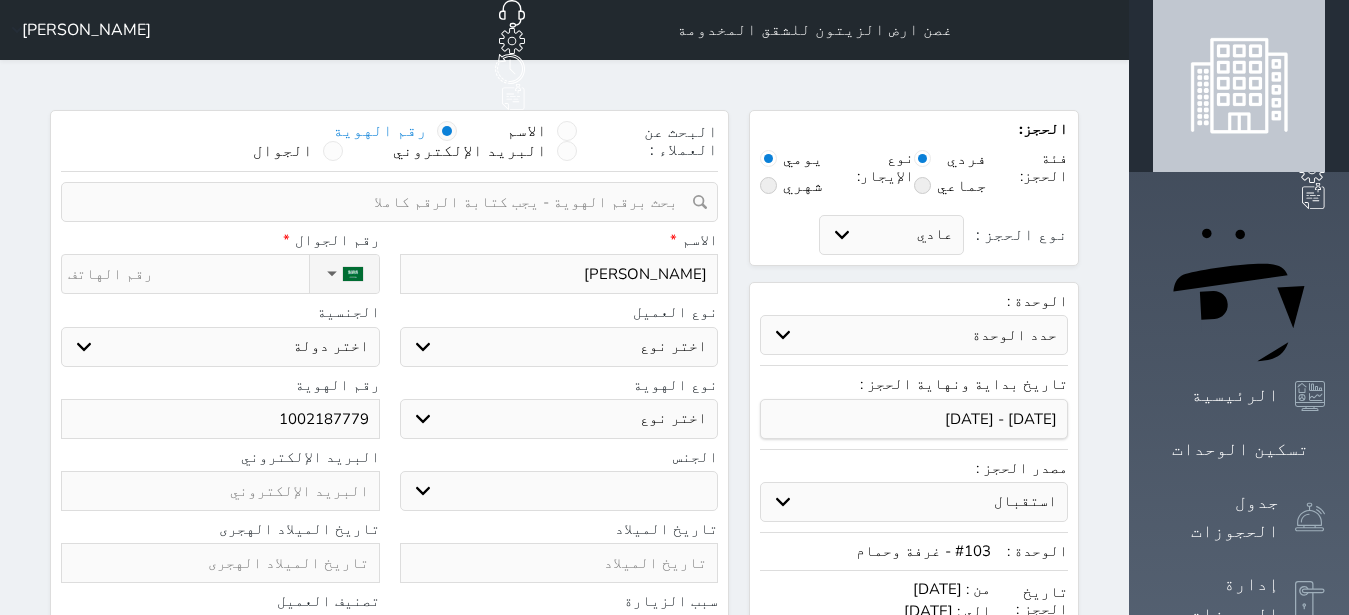 type on "هاجد مسيف" 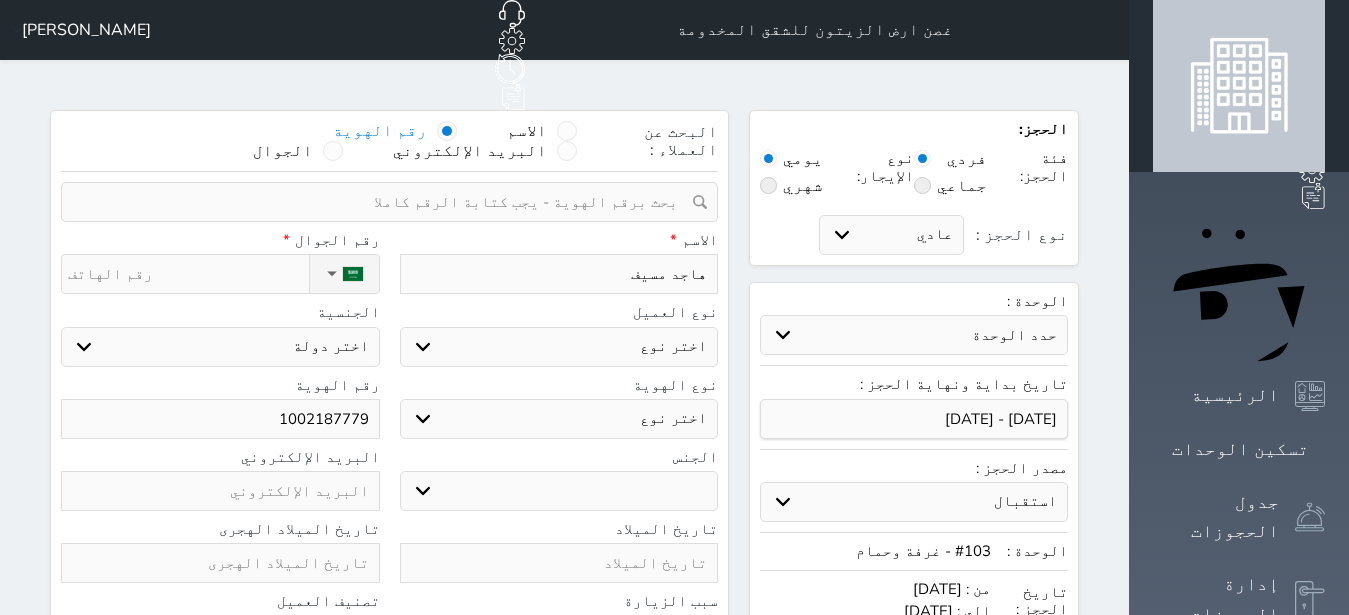 type on "هاجد مسيفر" 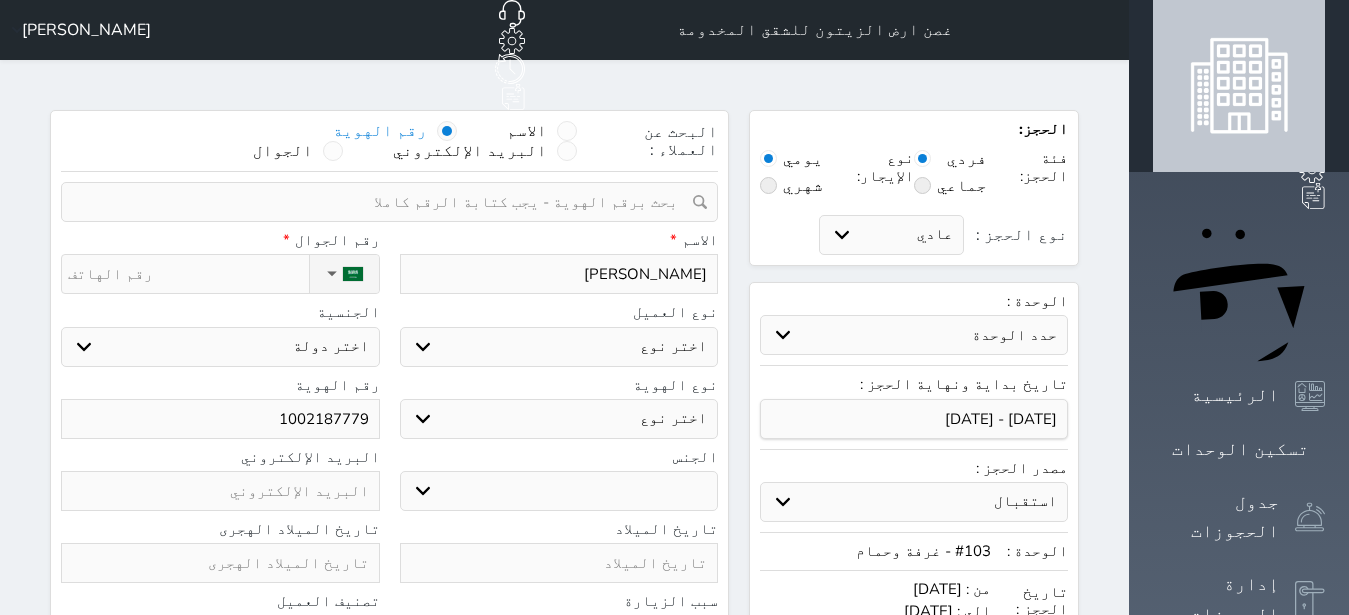 select 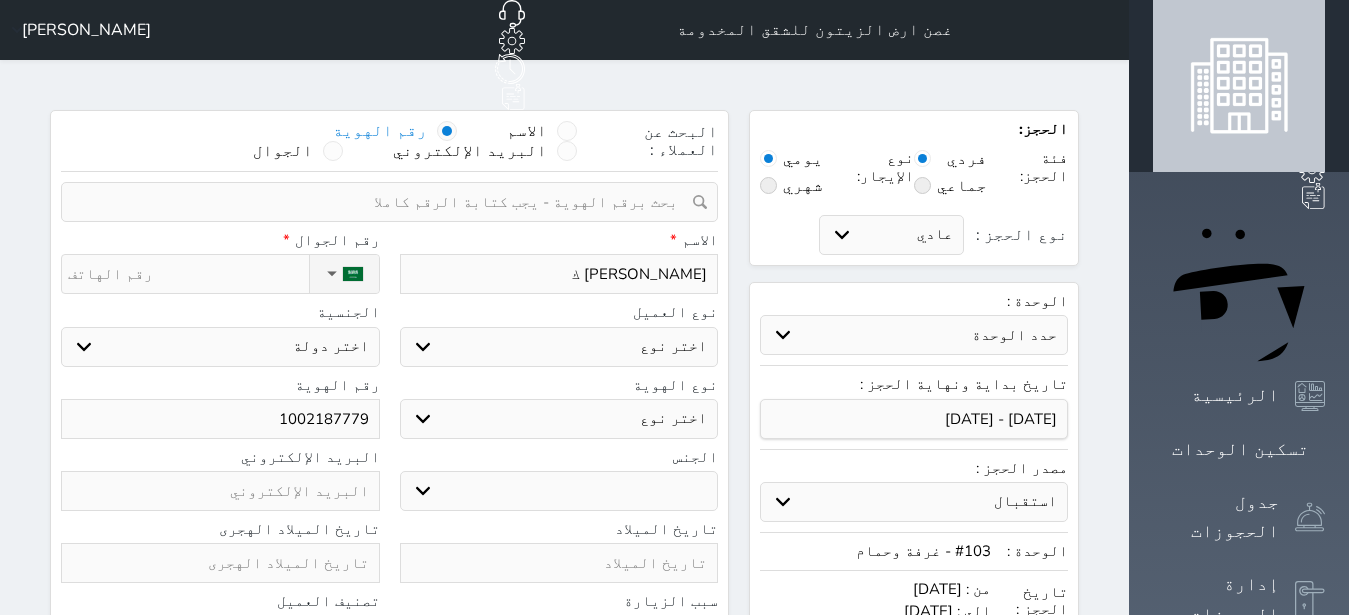 type on "هاجد مسيفر" 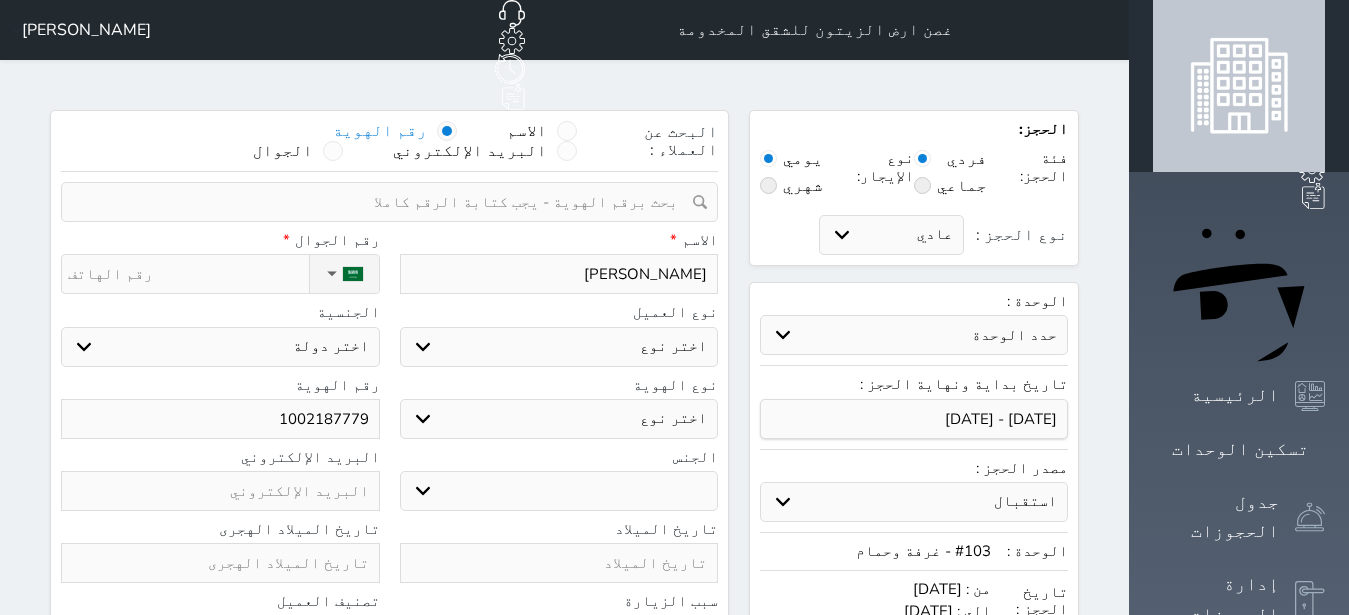 type on "هاجد مسيفر م" 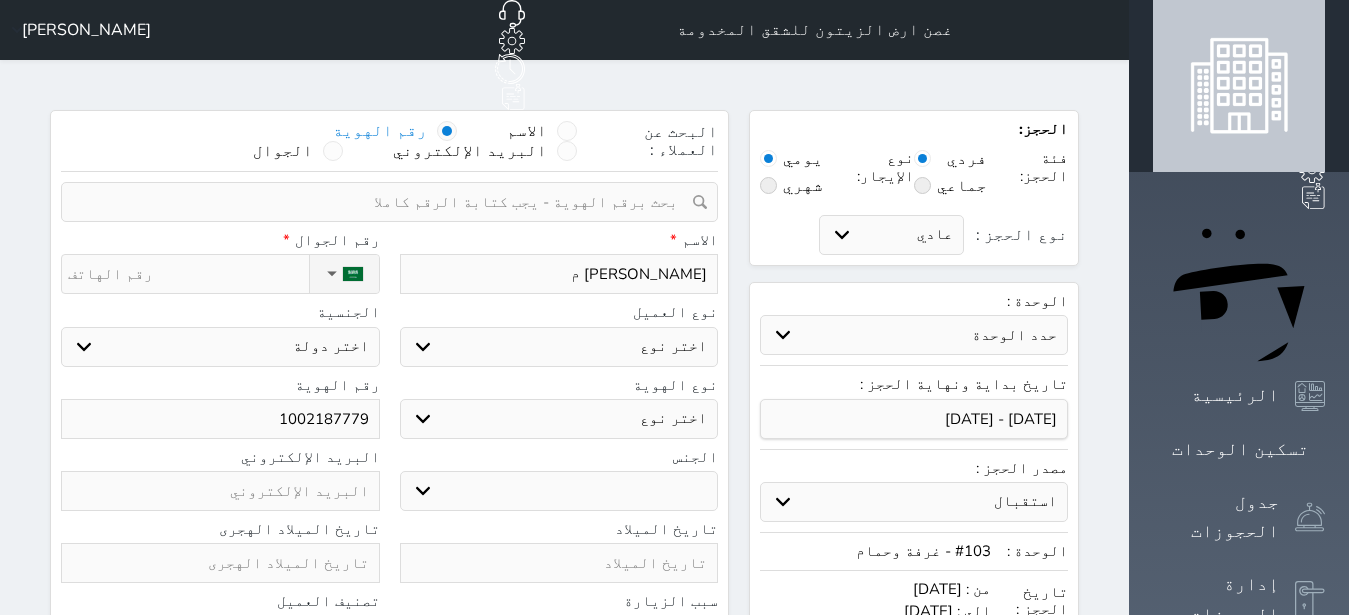 type on "هاجد مسيفر مح" 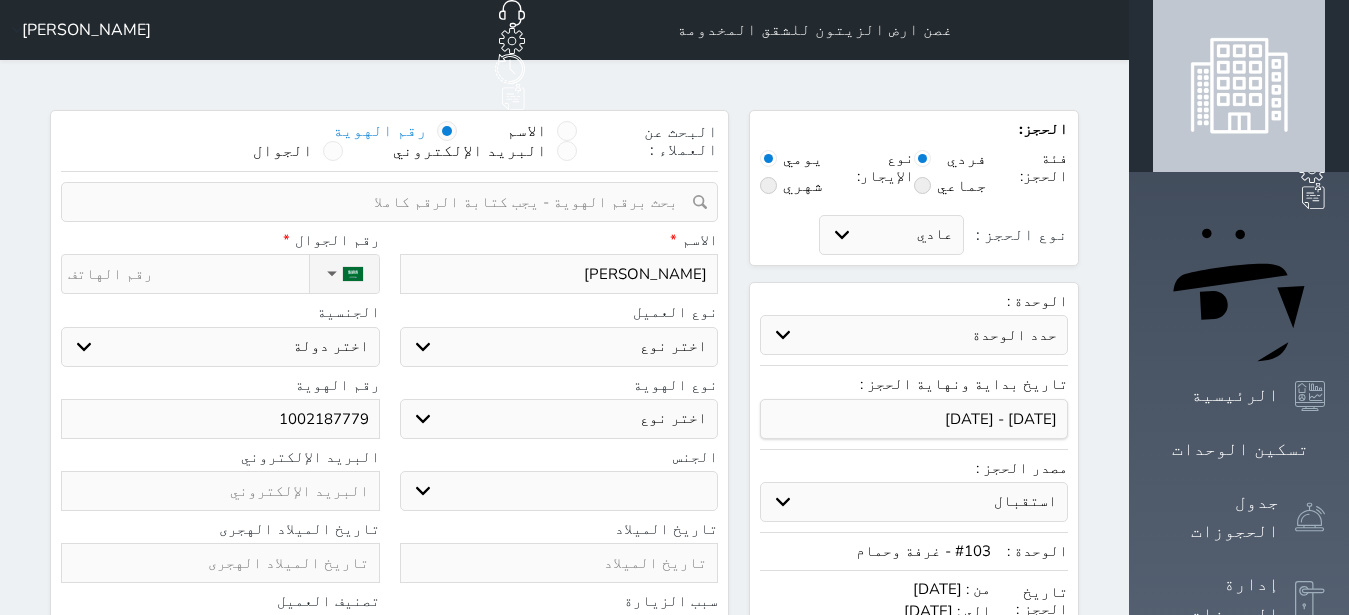 type on "هاجد مسيفر محم" 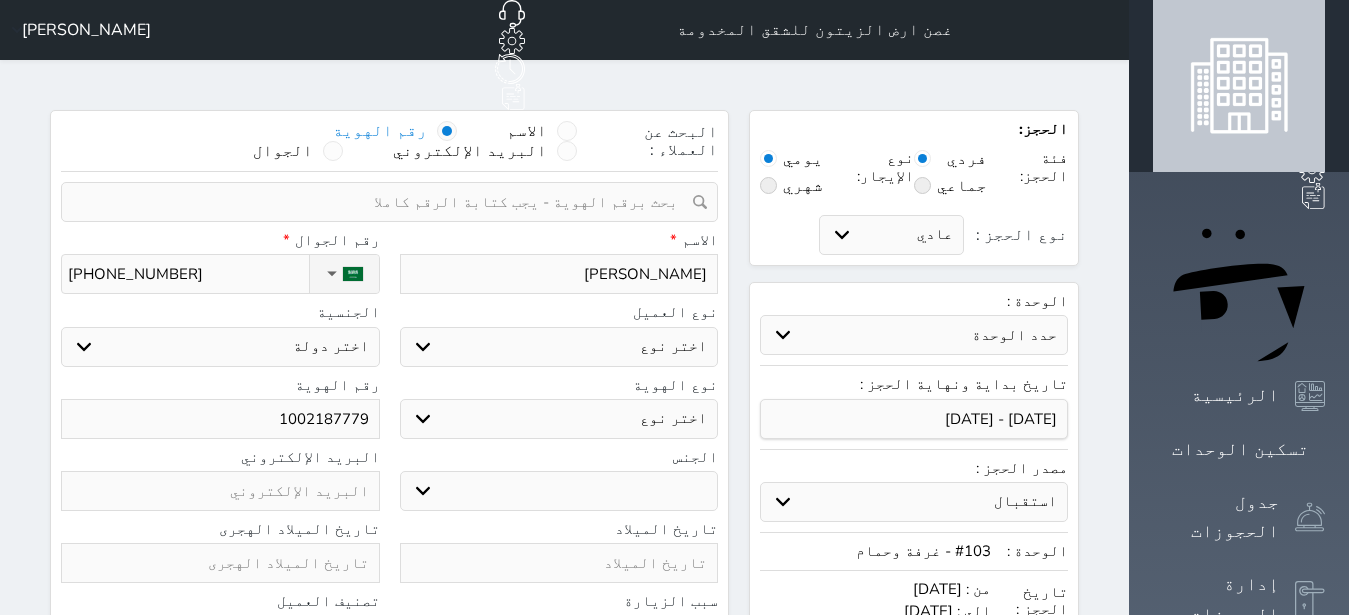 click on "مواطن [DEMOGRAPHIC_DATA]" at bounding box center (0, 0) 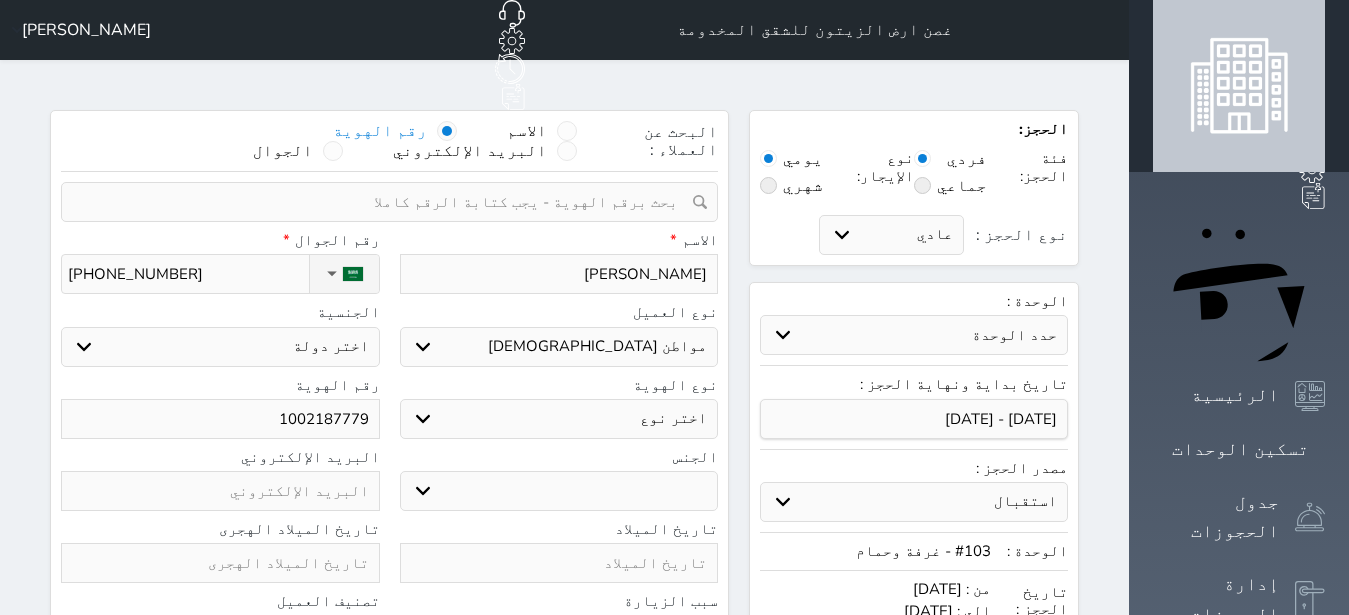 click on "نوع الهوية" at bounding box center (559, 385) 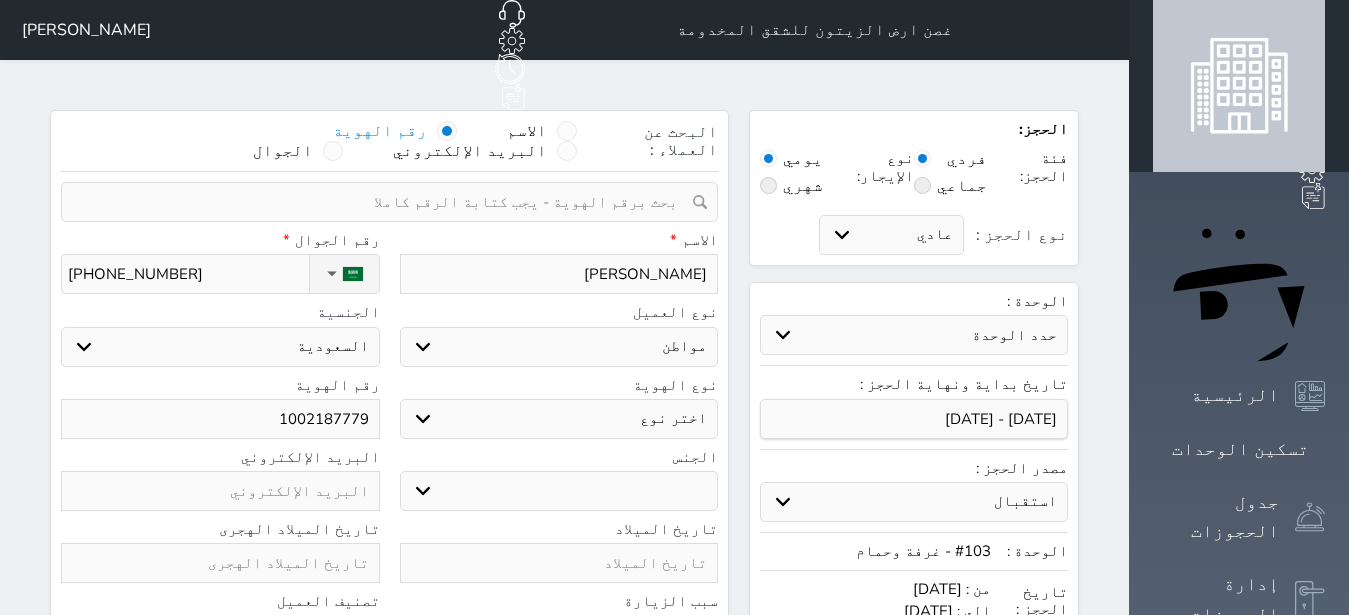 click on "اختر نوع   هوية وطنية هوية عائلية جواز السفر" at bounding box center [559, 419] 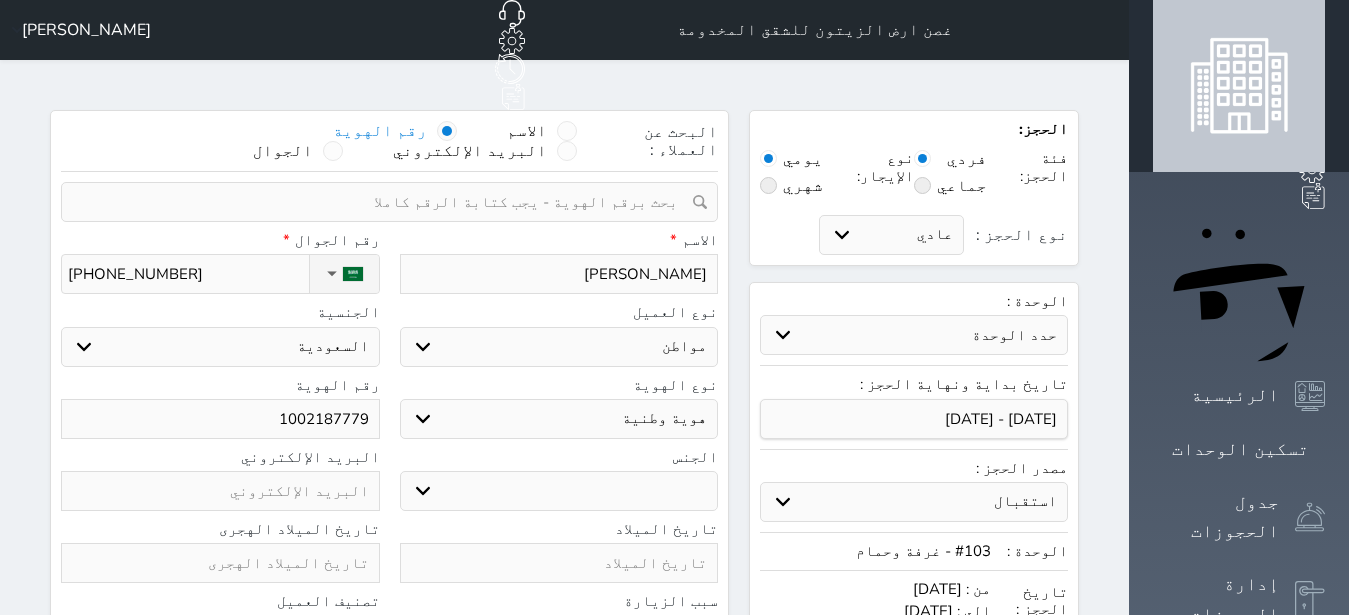 click on "ذكر" at bounding box center (0, 0) 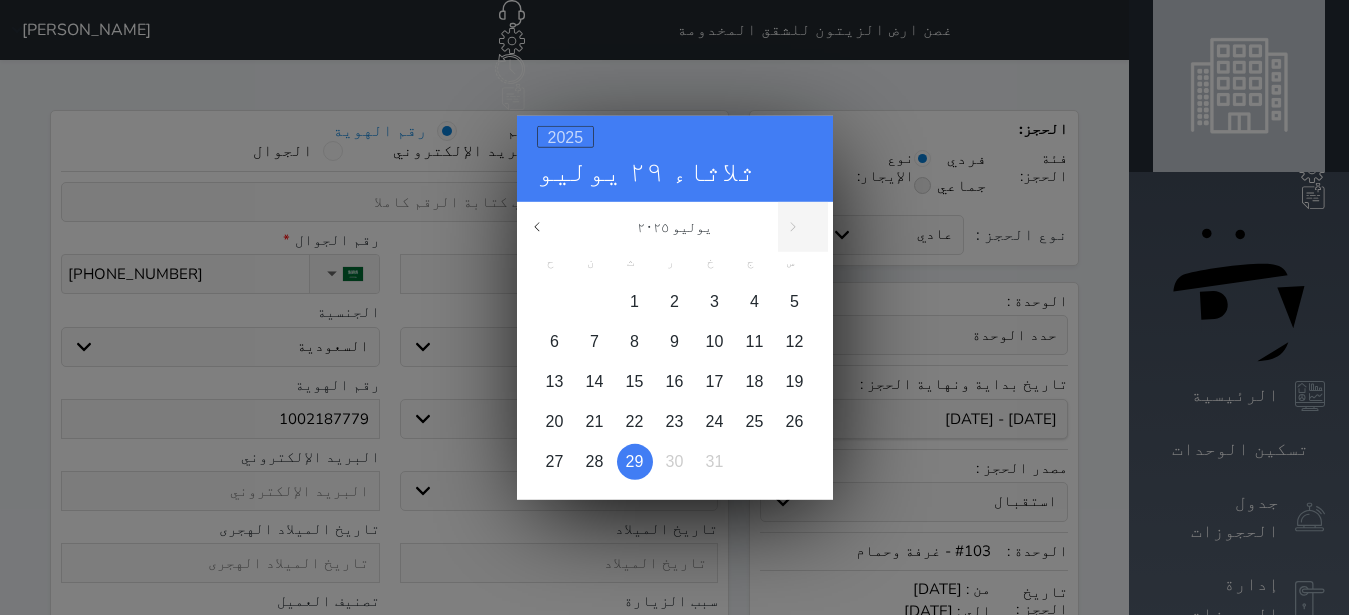 click on "2025" at bounding box center [566, 136] 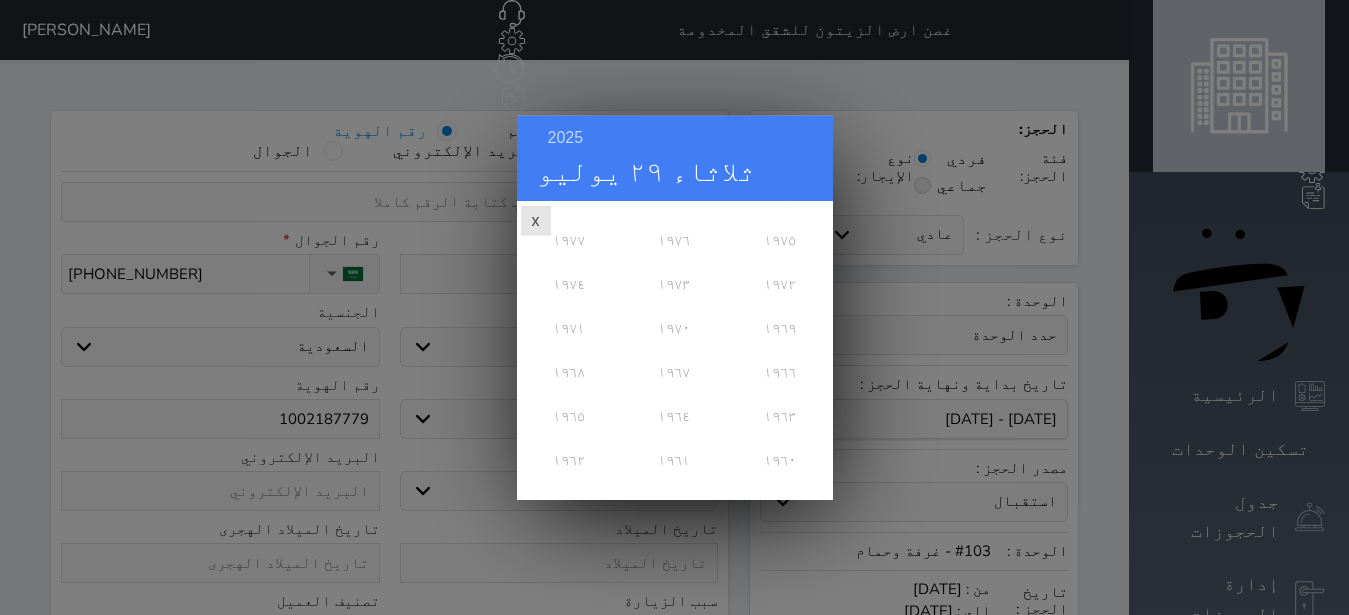 scroll, scrollTop: 625, scrollLeft: 0, axis: vertical 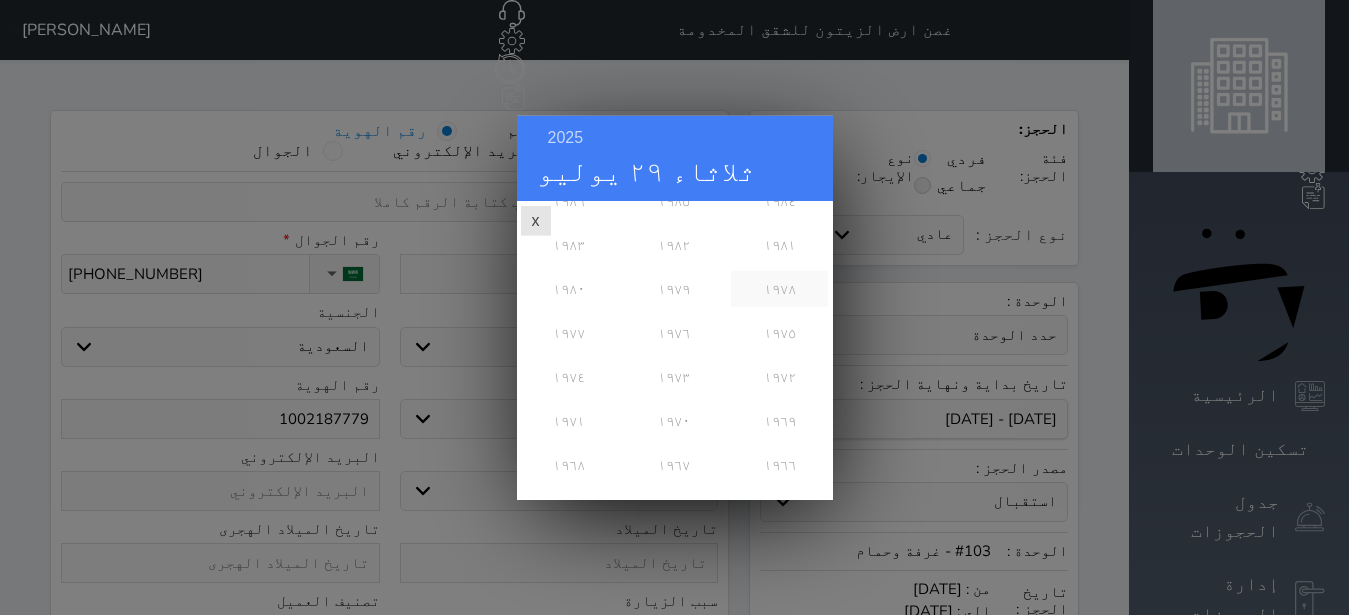 click on "١٩٧٨" at bounding box center (779, 288) 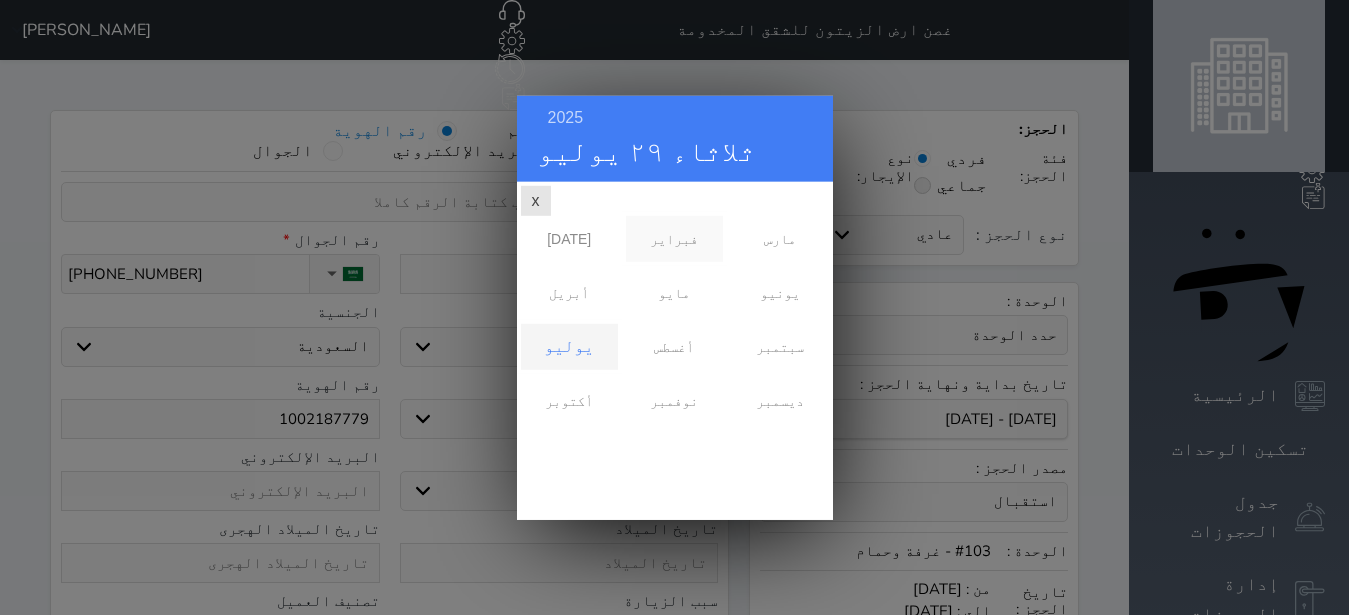 click on "فبراير" at bounding box center [674, 238] 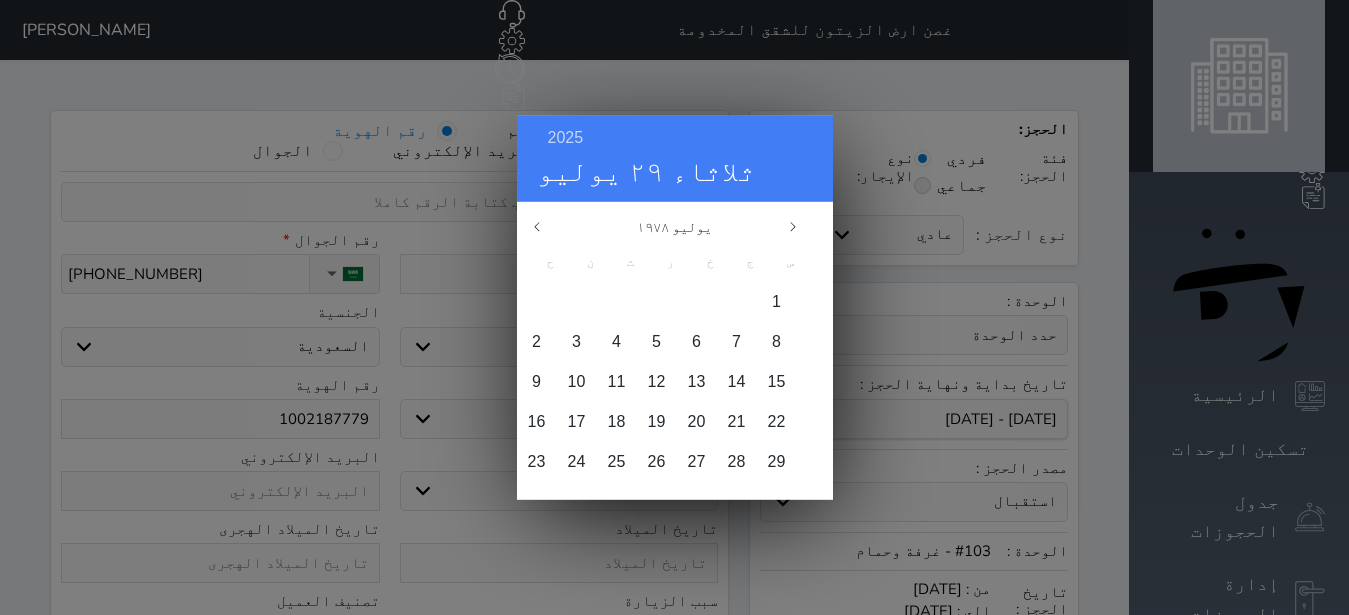 click on "فبراير" at bounding box center [674, 258] 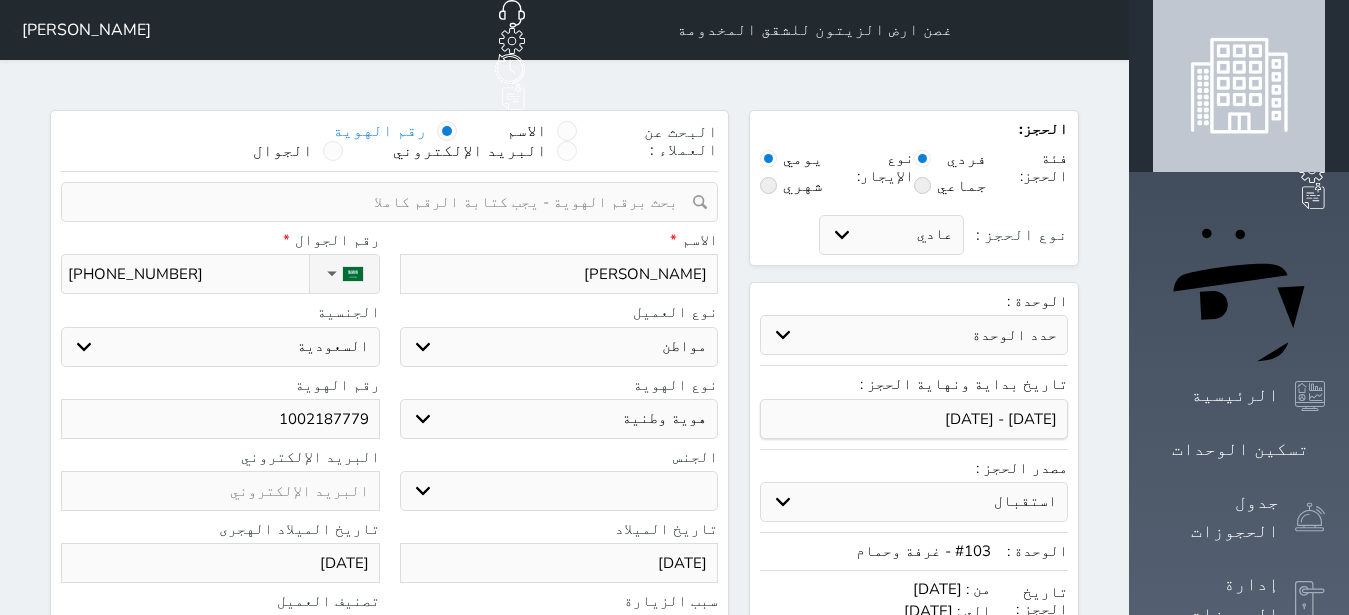 click on "[DATE]" at bounding box center [559, 563] 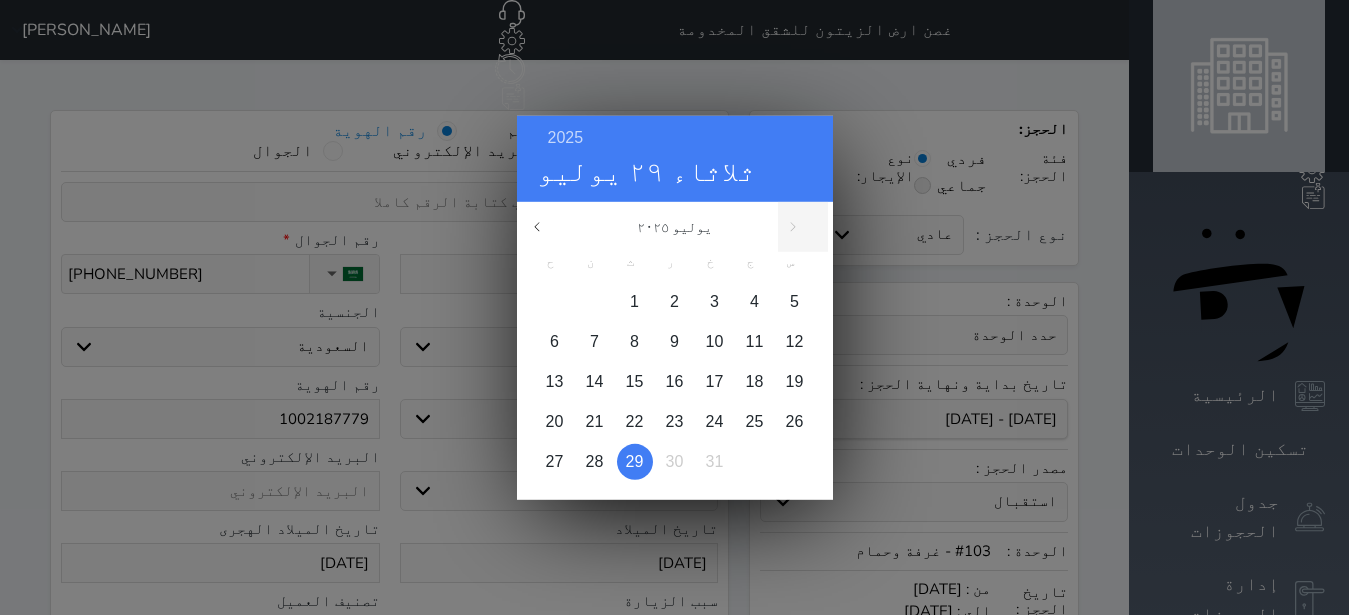 click on "2025   ثلاثاء ٢٩ يوليو" at bounding box center (675, 158) 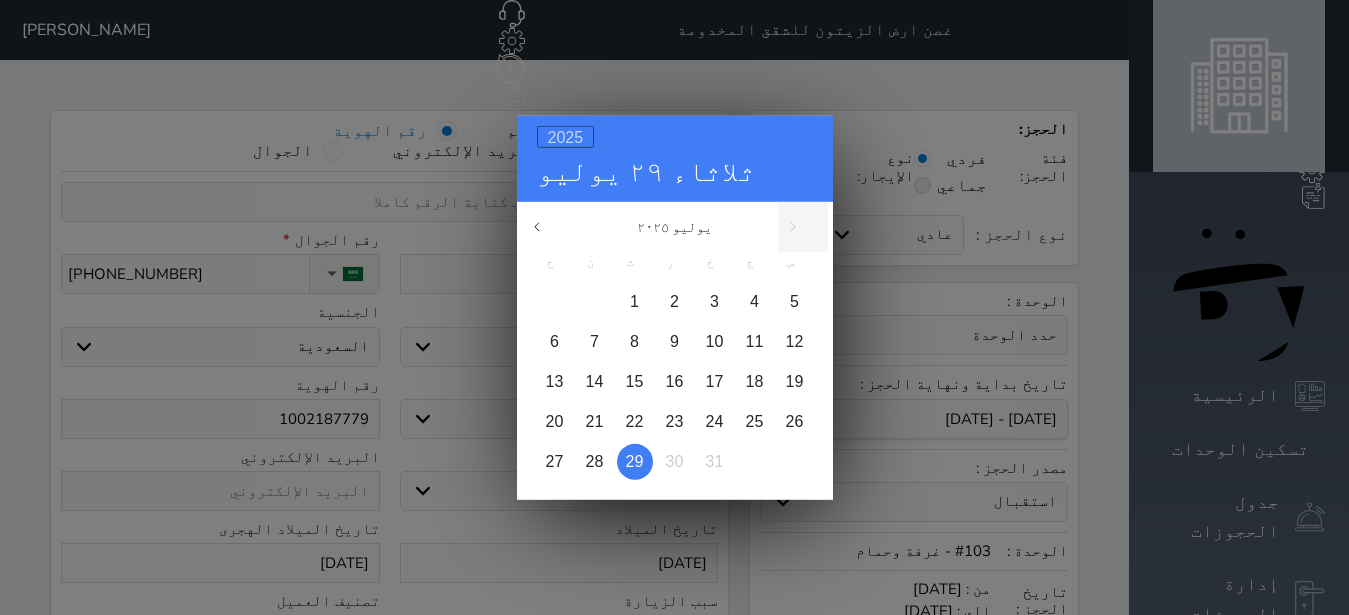 click on "2025" at bounding box center [566, 136] 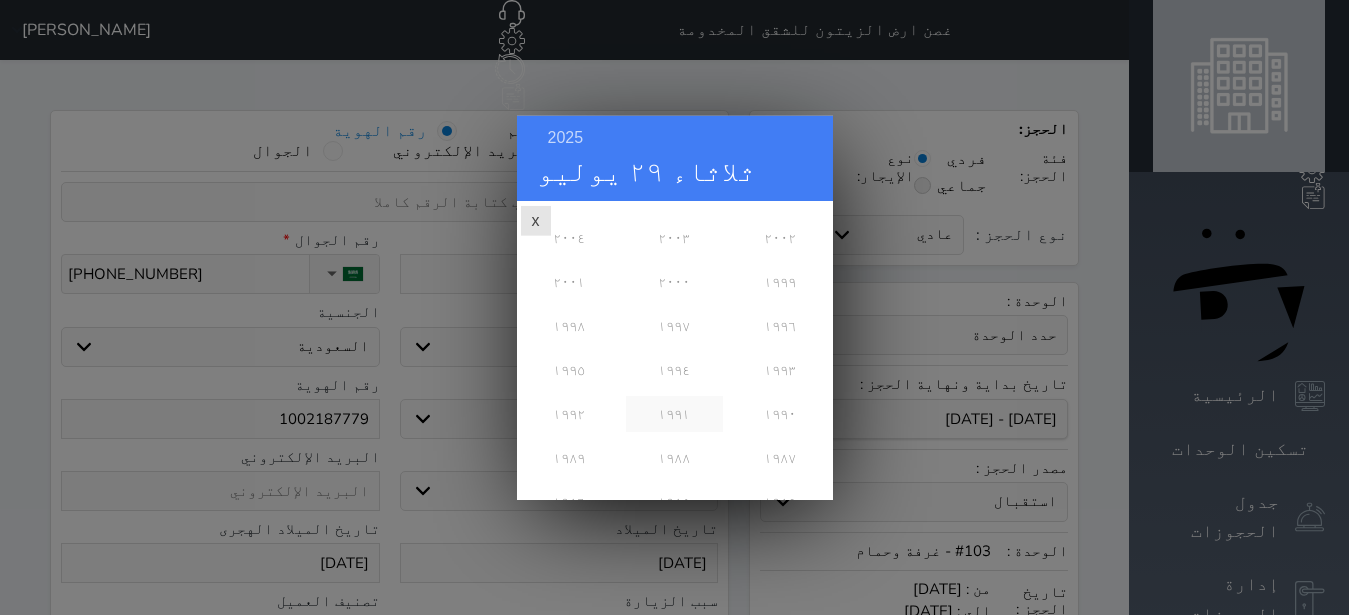 scroll, scrollTop: 486, scrollLeft: 0, axis: vertical 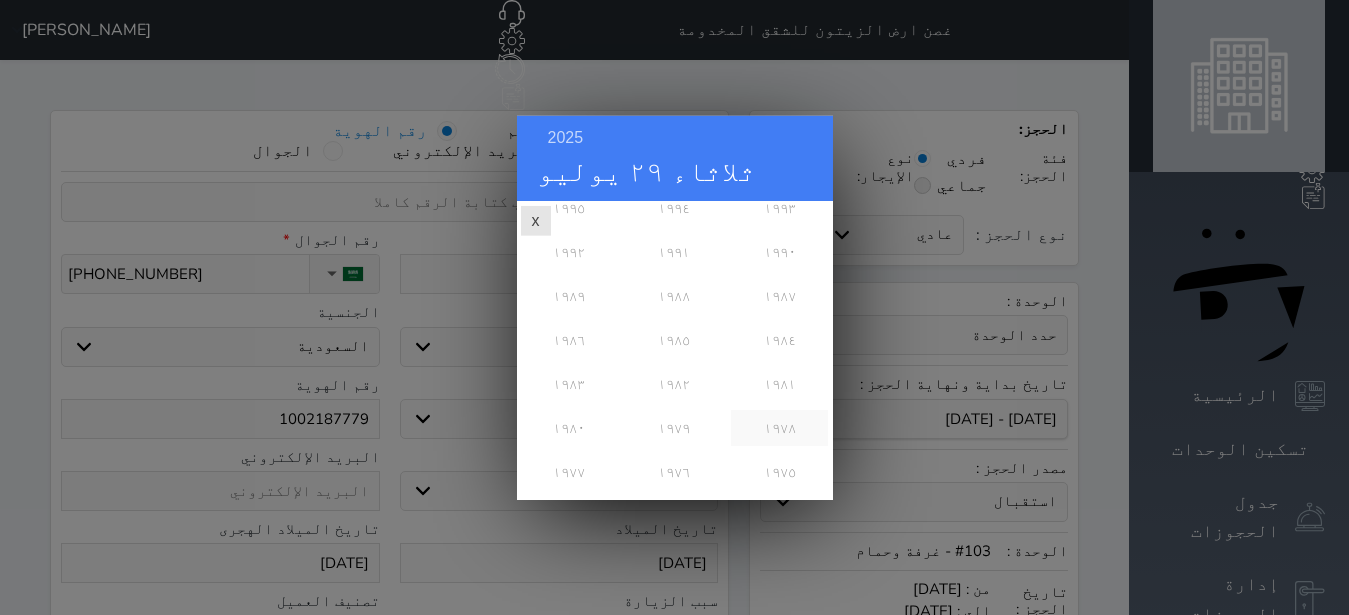 click on "١٩٧٨" at bounding box center [779, 427] 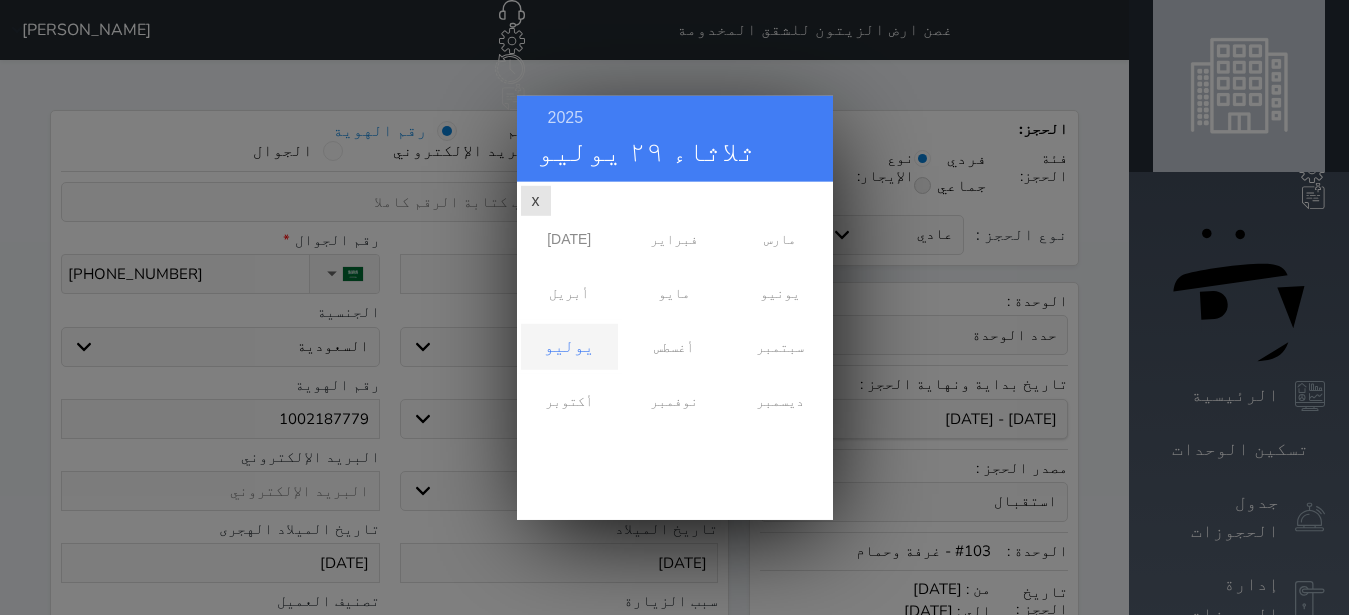 scroll, scrollTop: 0, scrollLeft: 0, axis: both 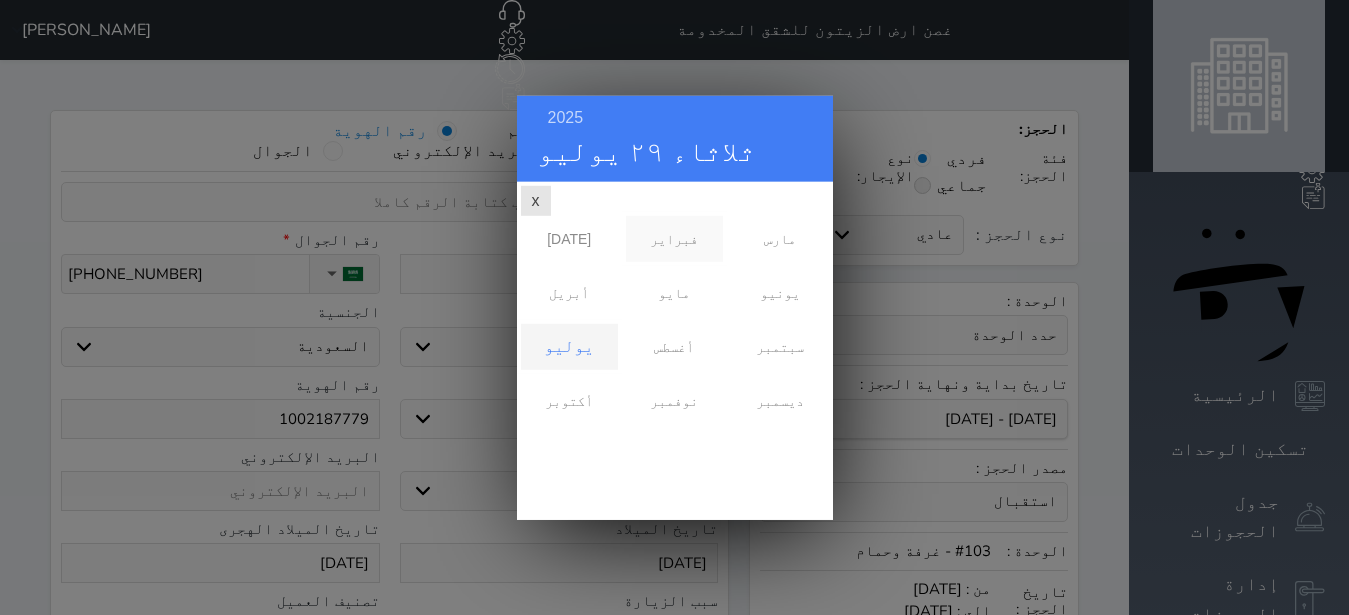 click on "فبراير" at bounding box center [674, 238] 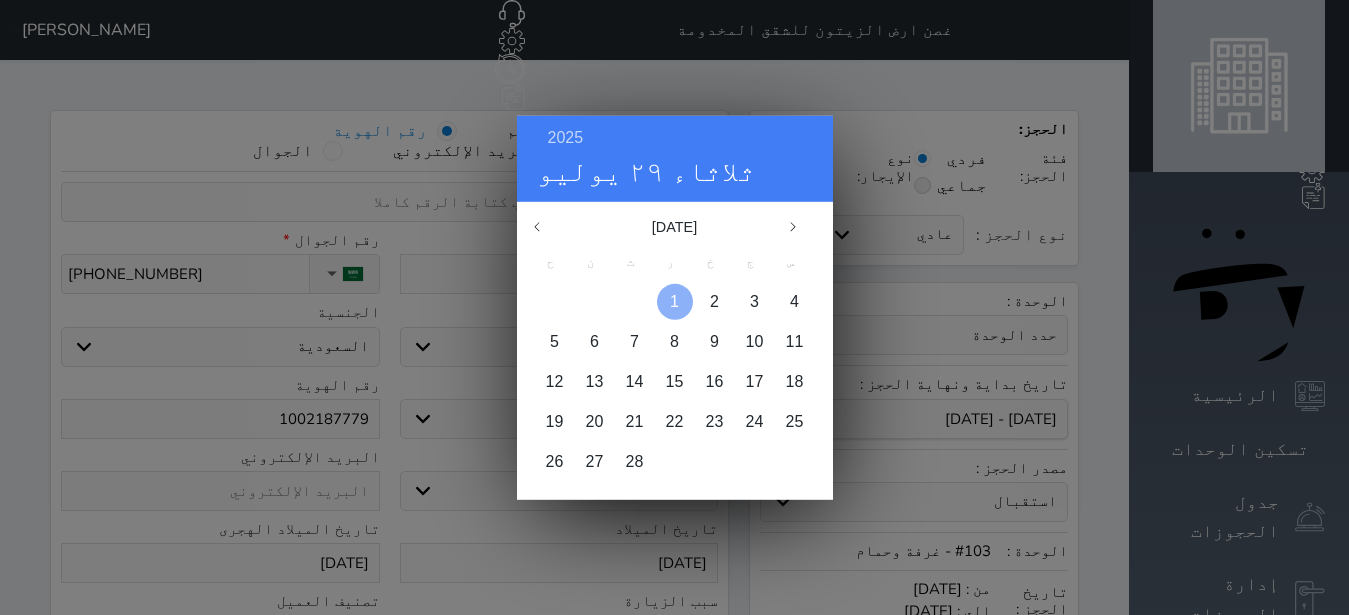 click at bounding box center (675, 301) 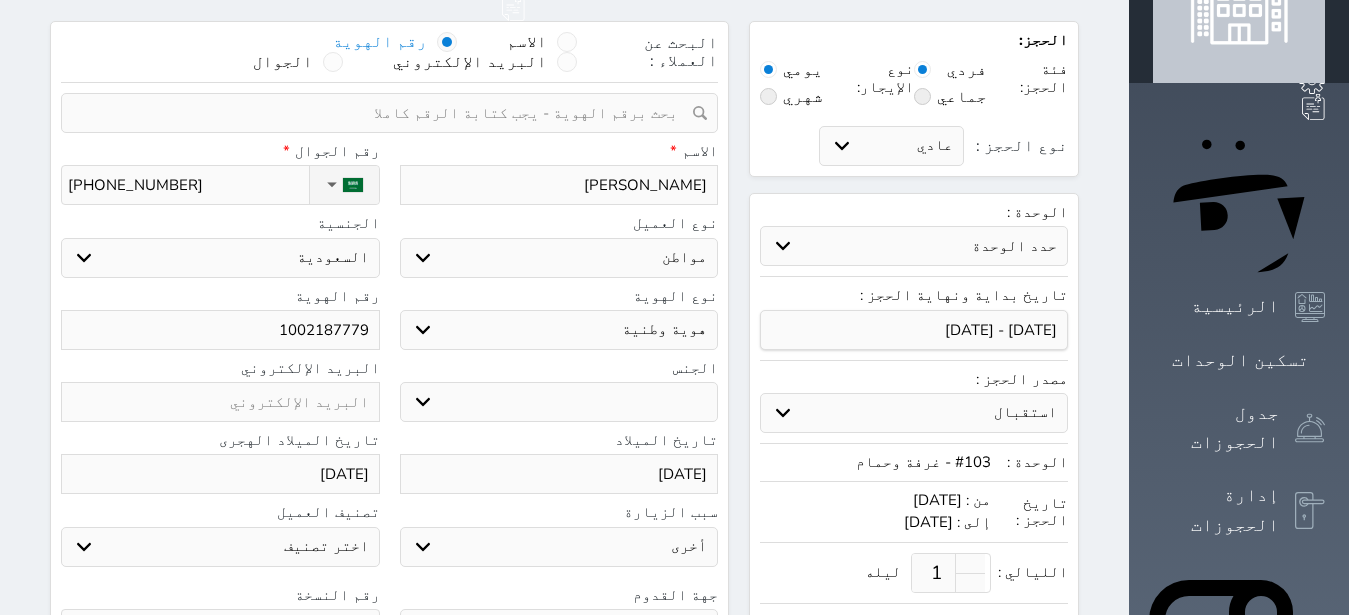 scroll, scrollTop: 126, scrollLeft: 0, axis: vertical 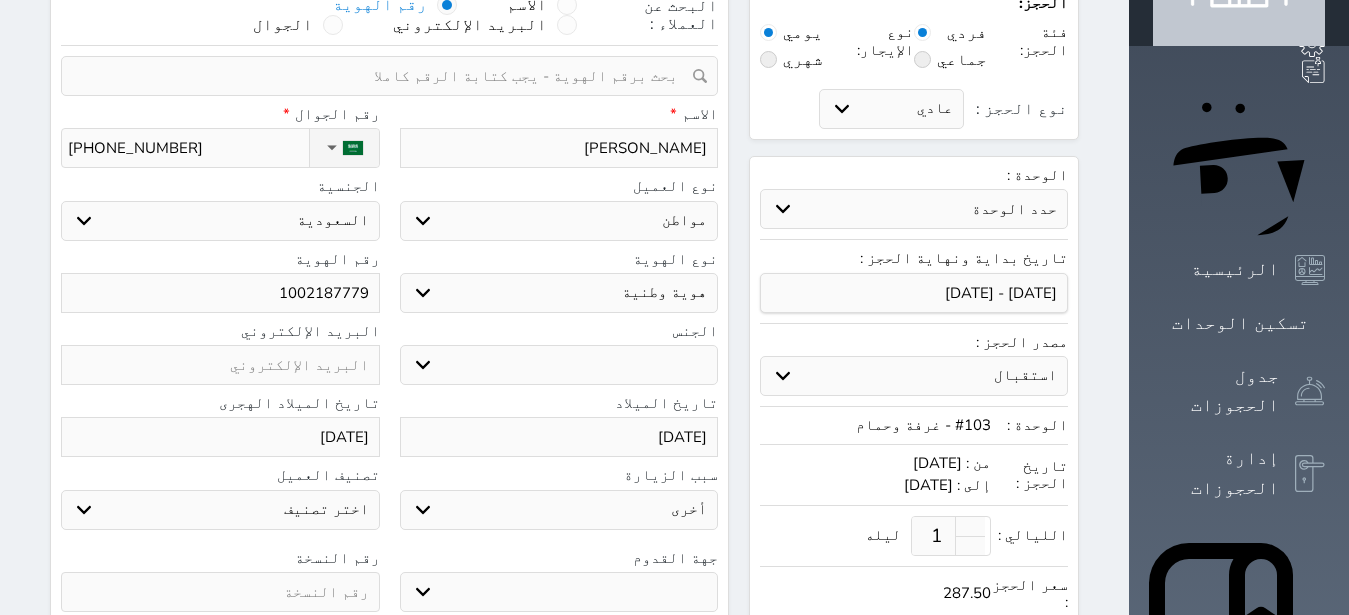 click at bounding box center (220, 592) 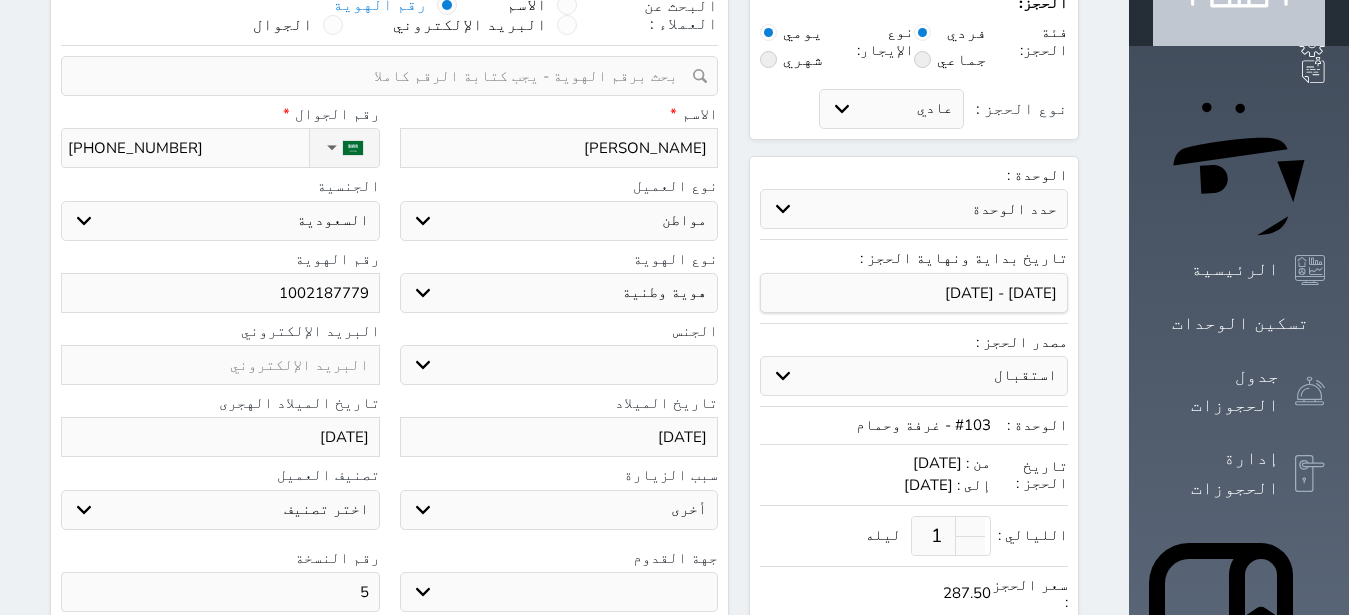 click on "جهة القدوم" at bounding box center [559, 558] 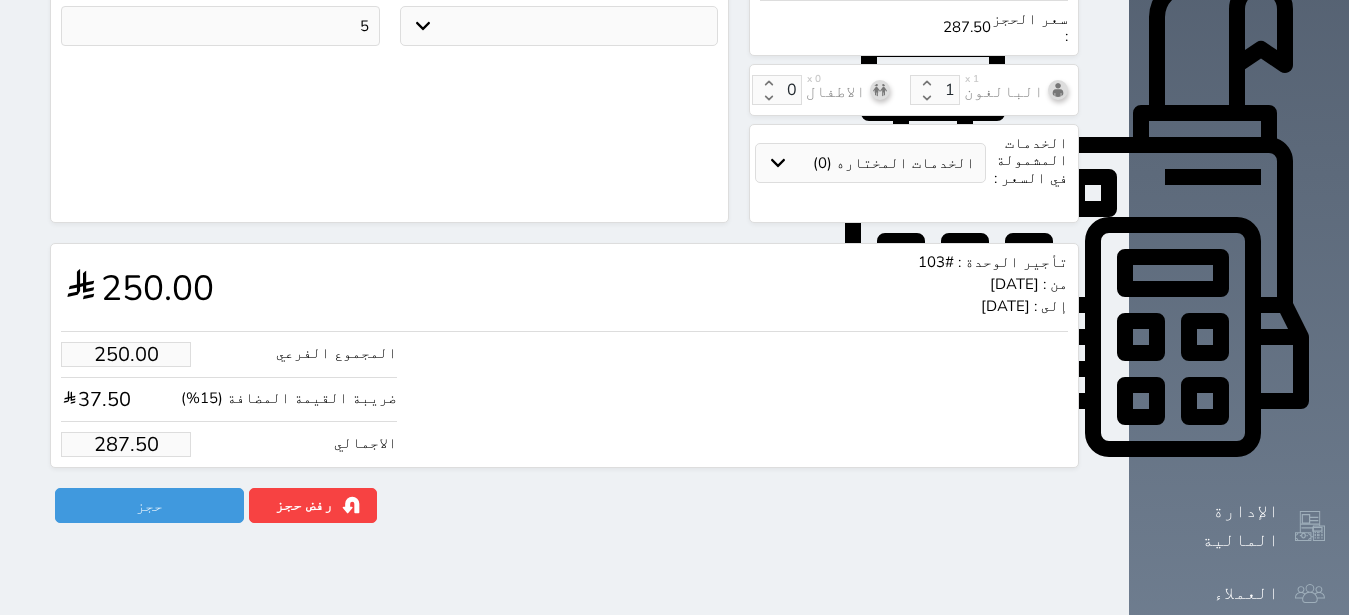 scroll, scrollTop: 694, scrollLeft: 0, axis: vertical 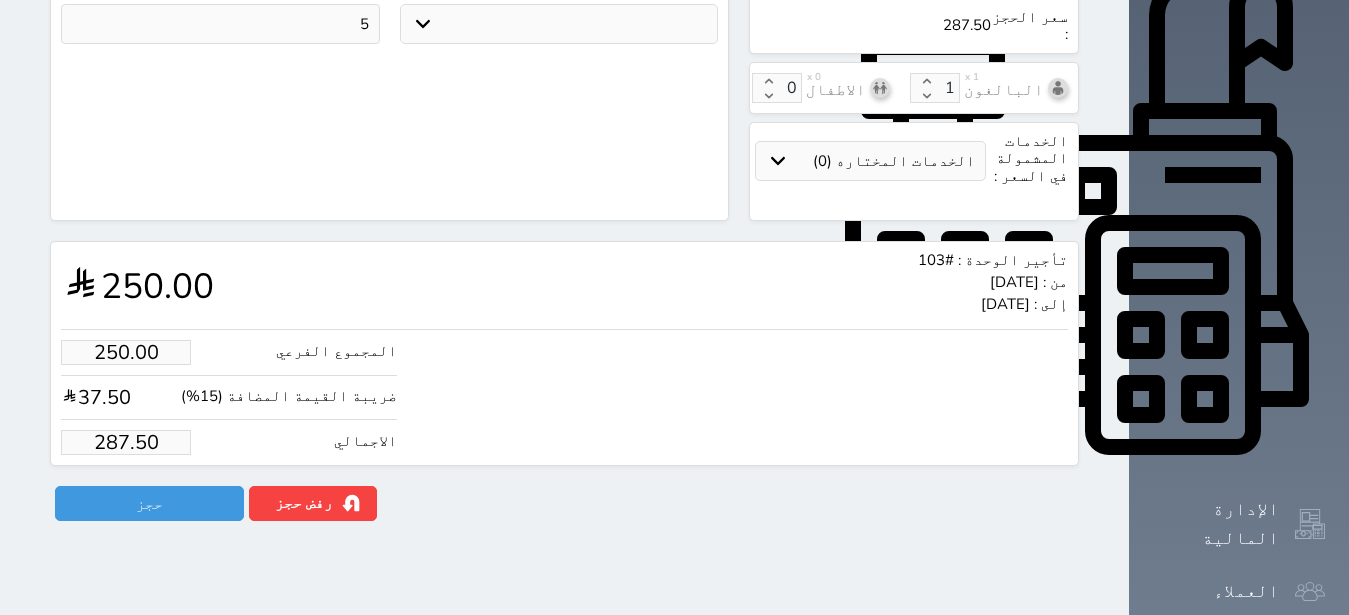 drag, startPoint x: 58, startPoint y: 415, endPoint x: 166, endPoint y: 407, distance: 108.29589 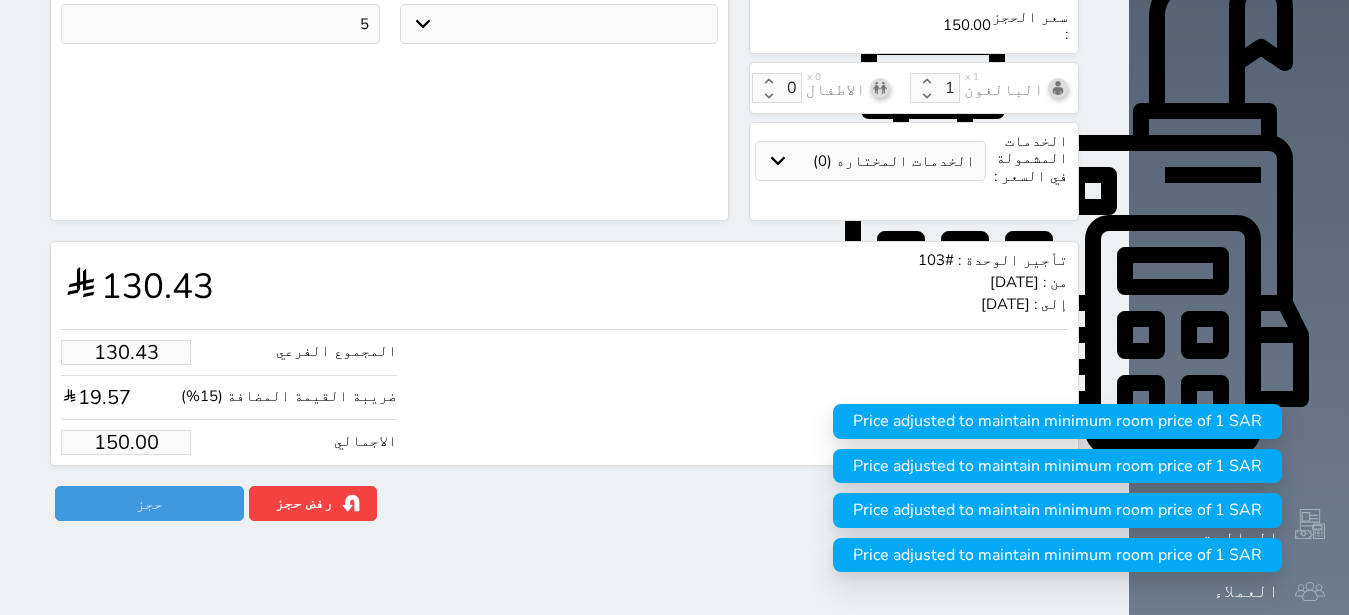 click on "المجموع الفرعي   130.43     ضريبة القيمة المضافة (15%)    19.57      الاجمالي   150.00" at bounding box center [564, 392] 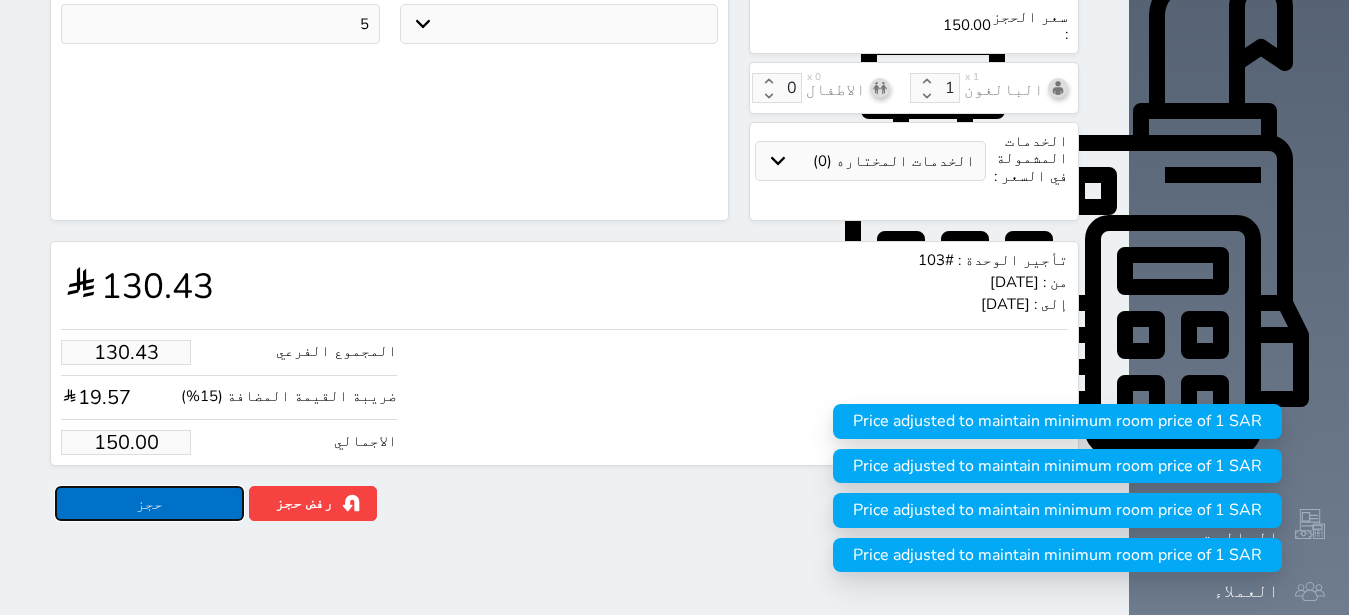 click on "حجز" at bounding box center [149, 503] 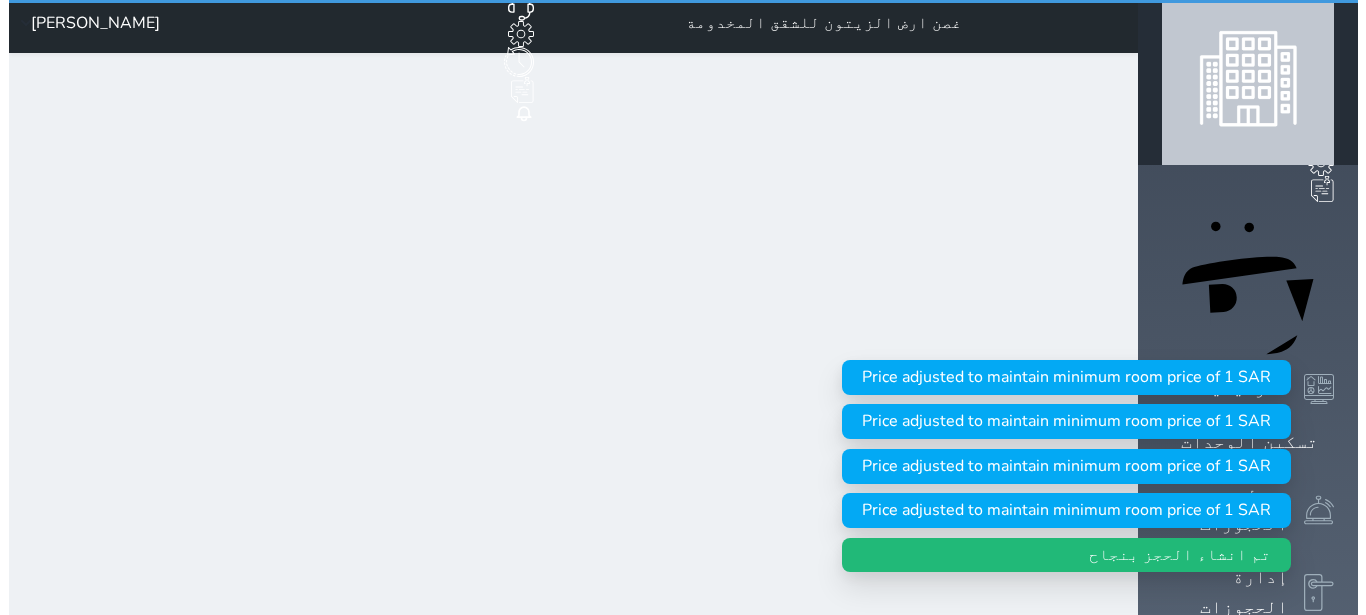 scroll, scrollTop: 0, scrollLeft: 0, axis: both 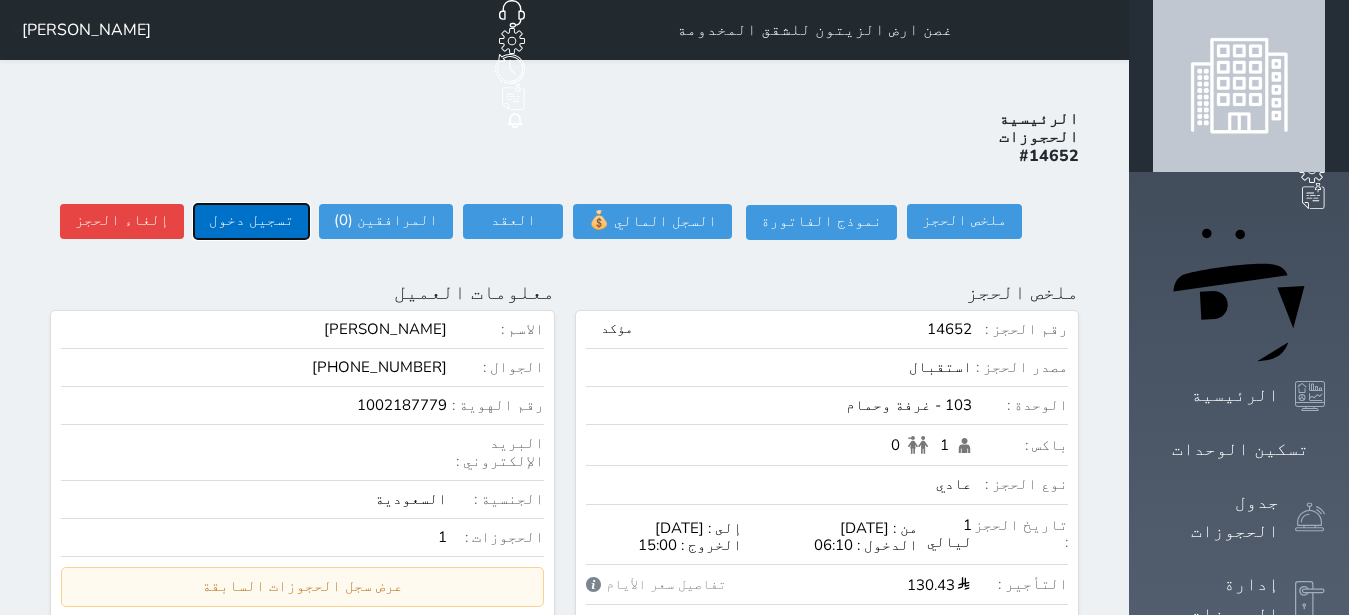 click on "تسجيل دخول" at bounding box center (251, 221) 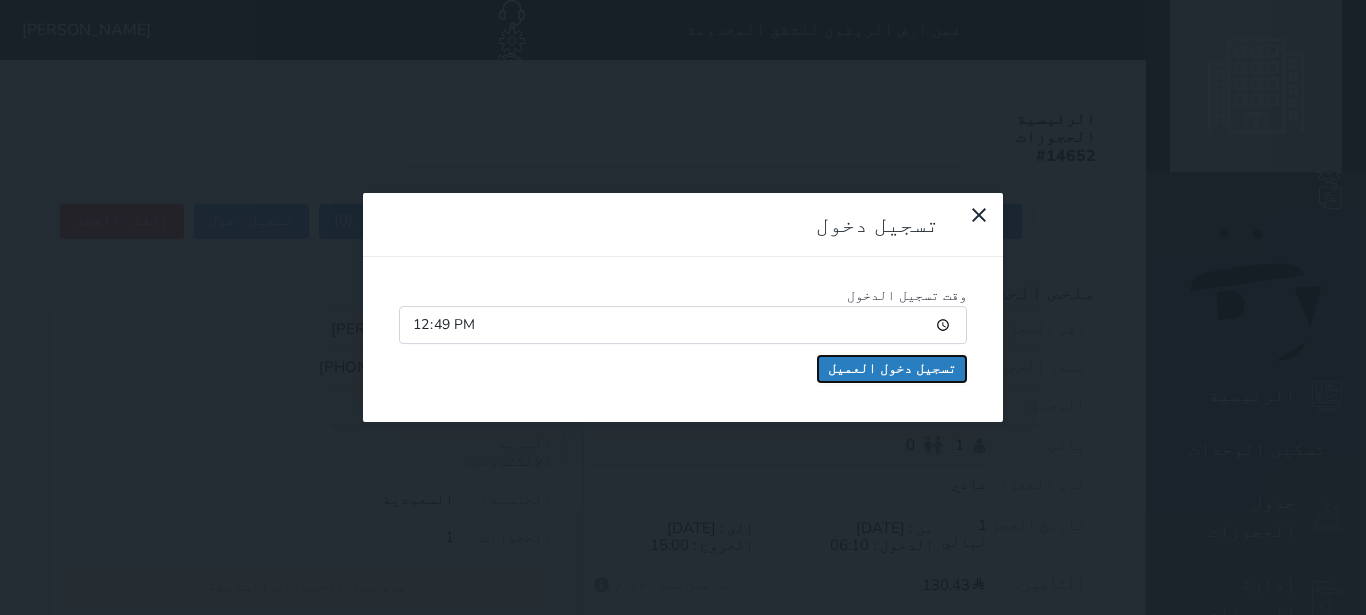 click on "تسجيل دخول العميل" at bounding box center [892, 369] 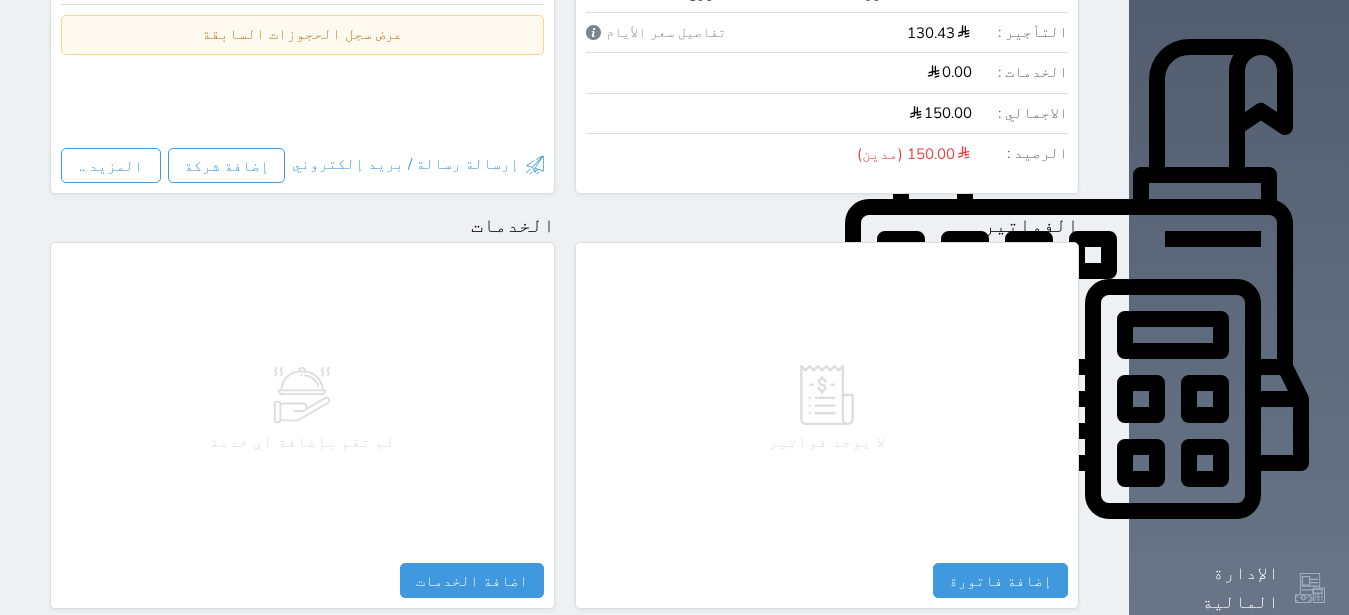 scroll, scrollTop: 1008, scrollLeft: 0, axis: vertical 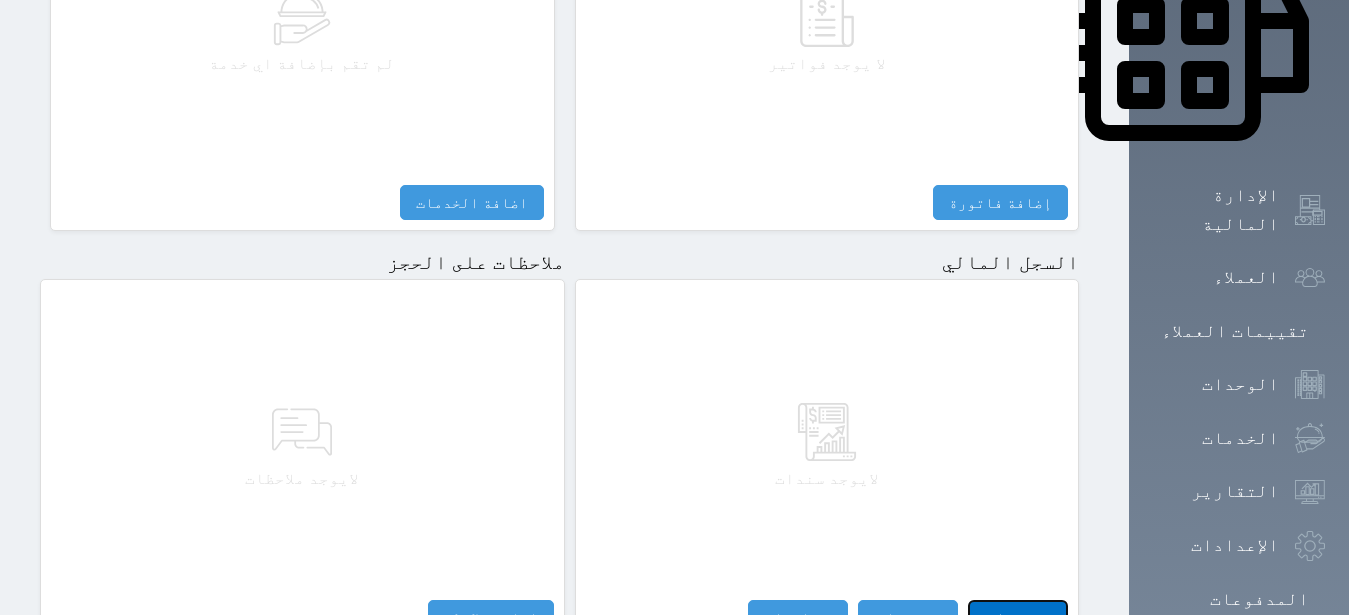 click on "مقبوضات" at bounding box center [1018, 617] 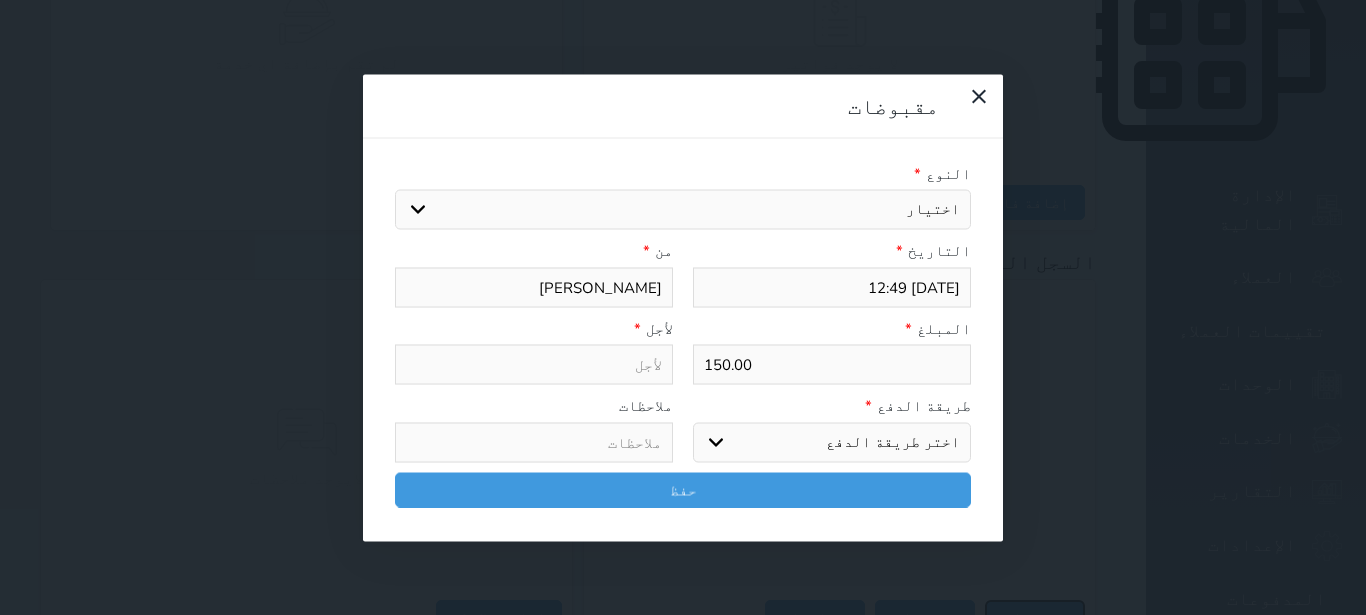 select 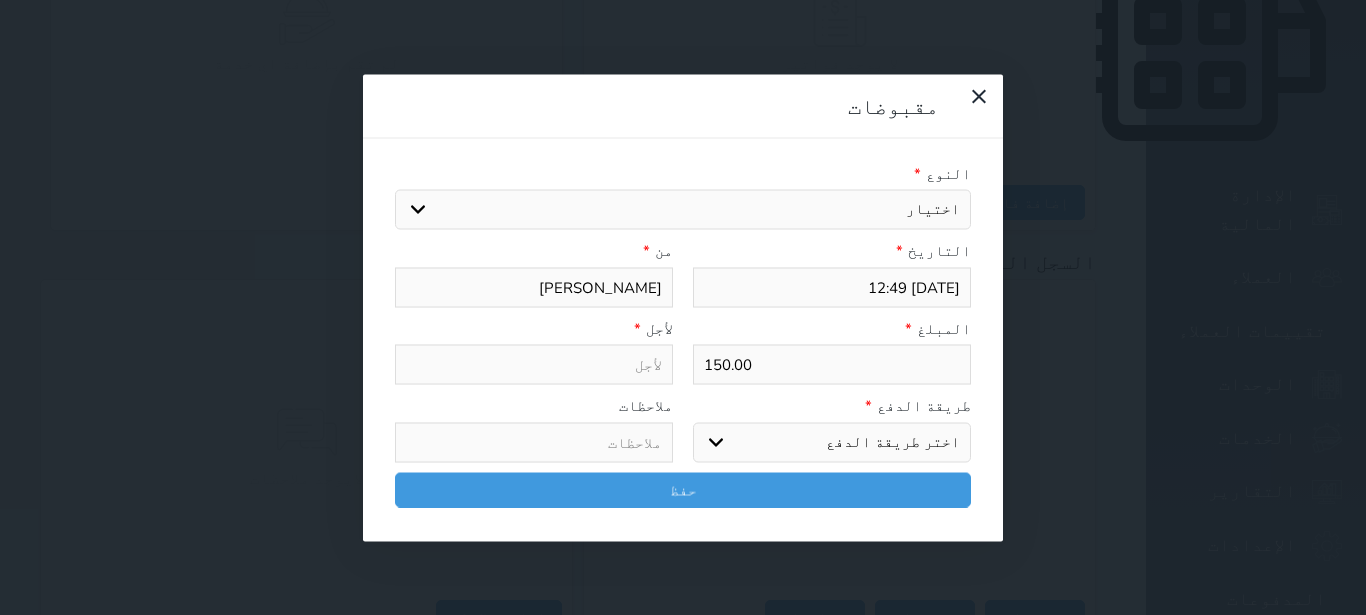 click on "اختيار   مقبوضات عامة قيمة إيجار فواتير تامين عربون لا ينطبق آخر مغسلة واي فاي - الإنترنت مواقف السيارات طعام الأغذية والمشروبات مشروبات المشروبات الباردة المشروبات الساخنة الإفطار غداء عشاء مخبز و كعك حمام سباحة الصالة الرياضية سبا و خدمات الجمال اختيار وإسقاط (خدمات النقل) ميني بار كابل - تلفزيون سرير إضافي تصفيف الشعر التسوق خدمات الجولات السياحية المنظمة خدمات الدليل السياحي" at bounding box center (683, 210) 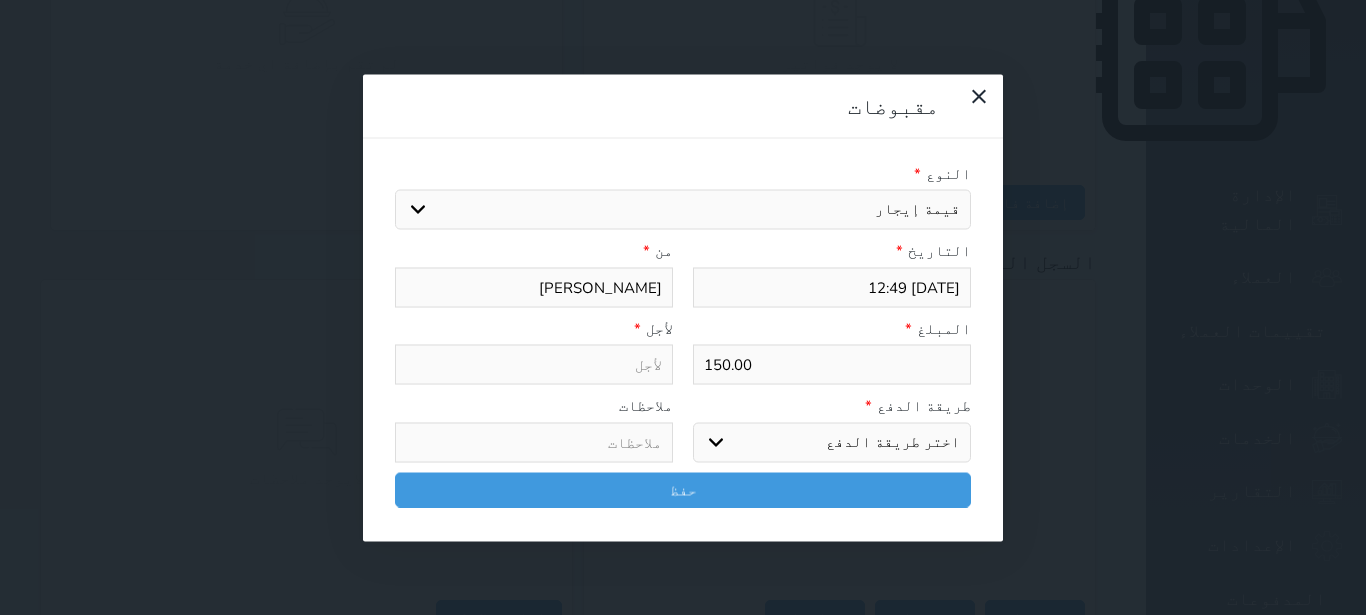 select 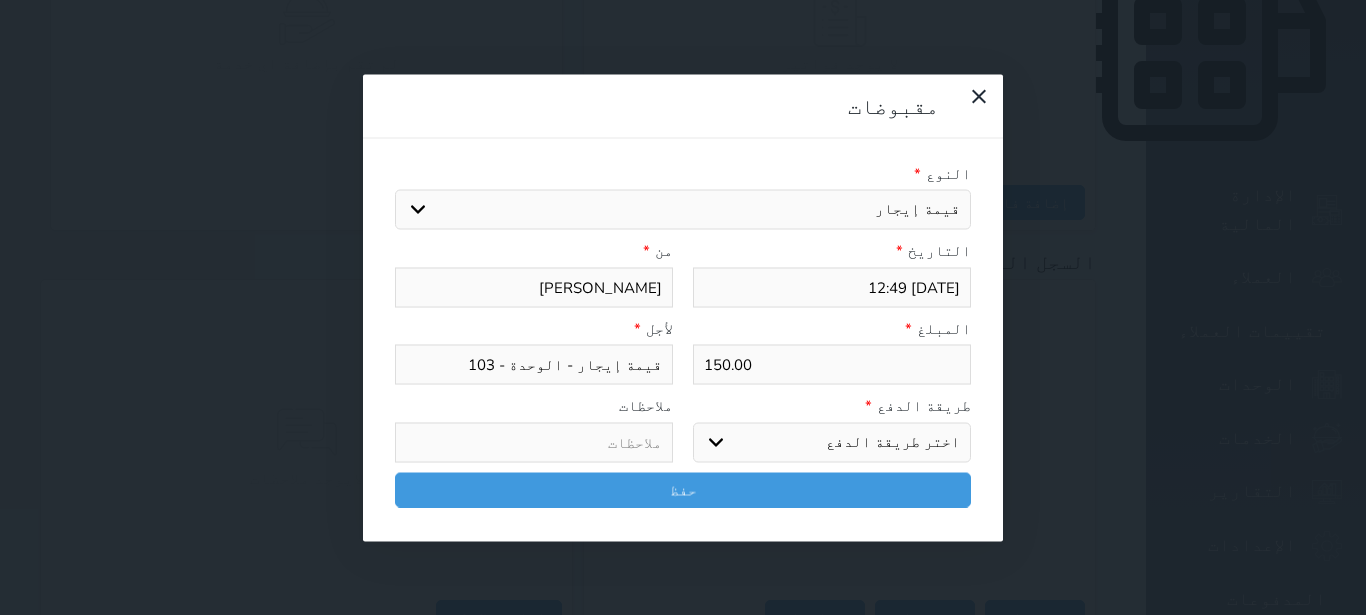click on "اختر طريقة الدفع   دفع نقدى   تحويل بنكى   مدى   بطاقة ائتمان   آجل" at bounding box center (832, 442) 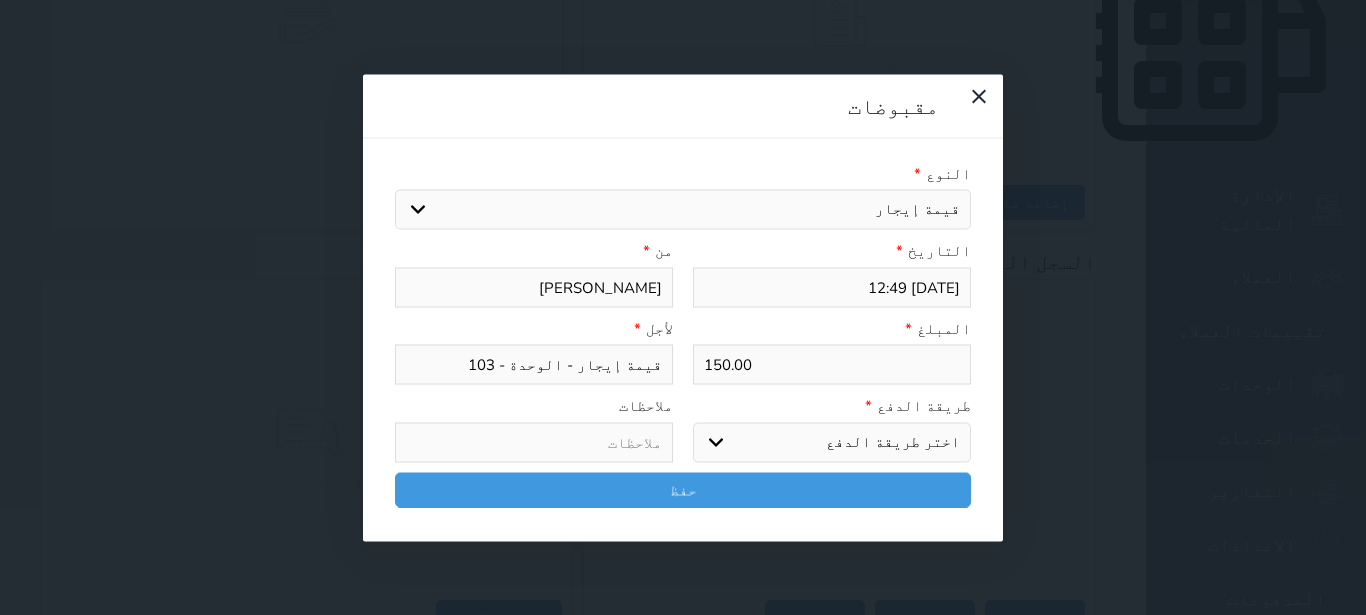 select on "mada" 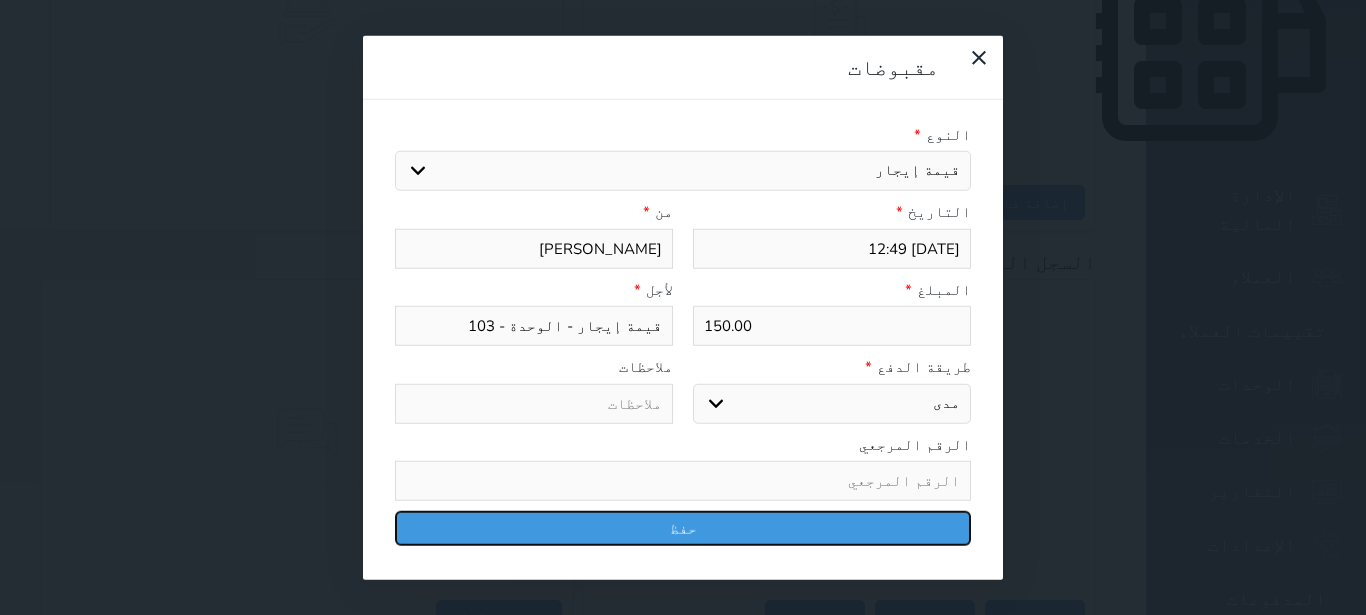 click on "حفظ" at bounding box center [683, 528] 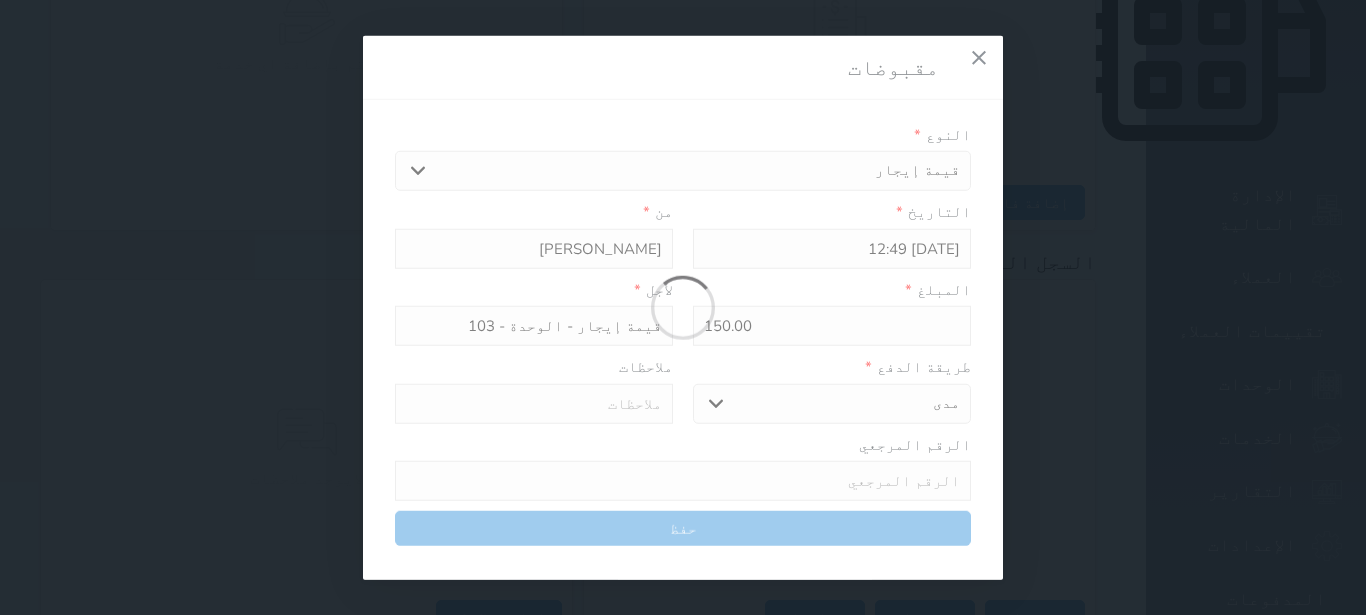 select 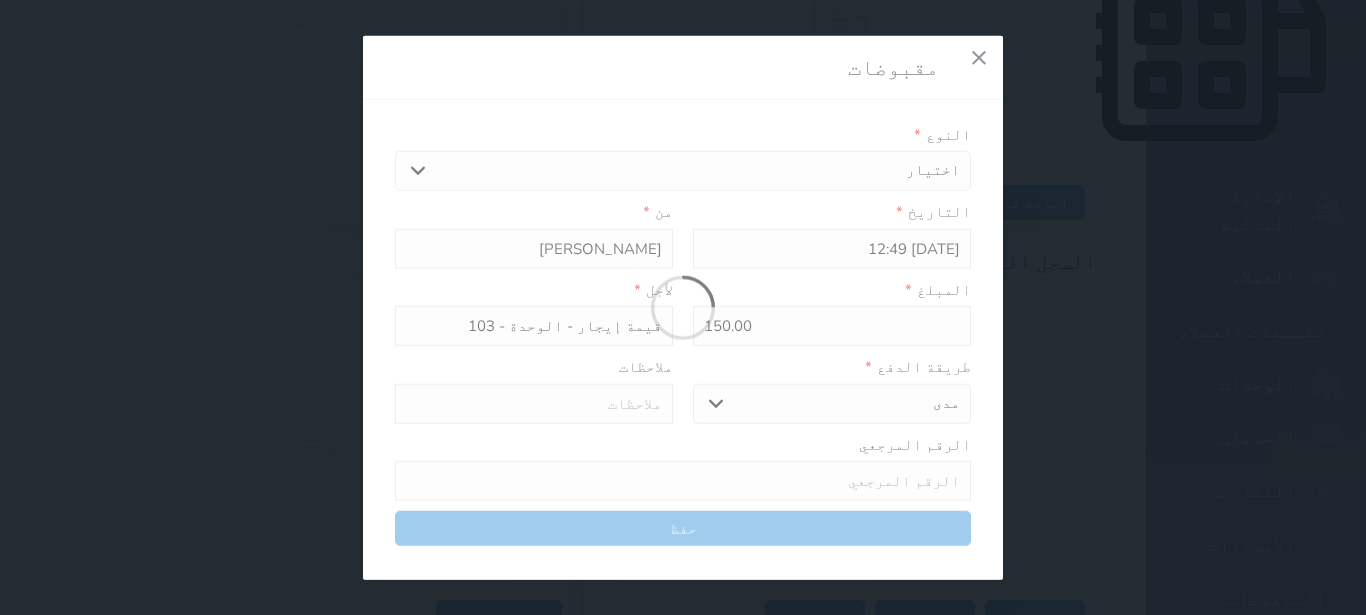 type 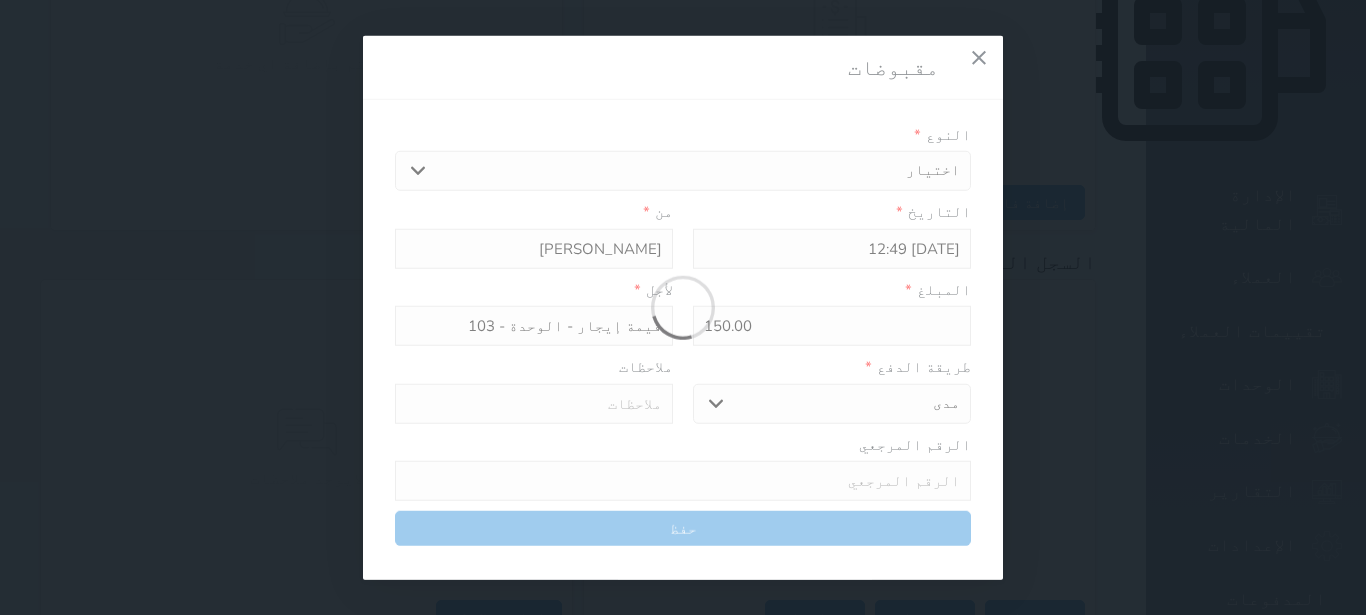 type on "0" 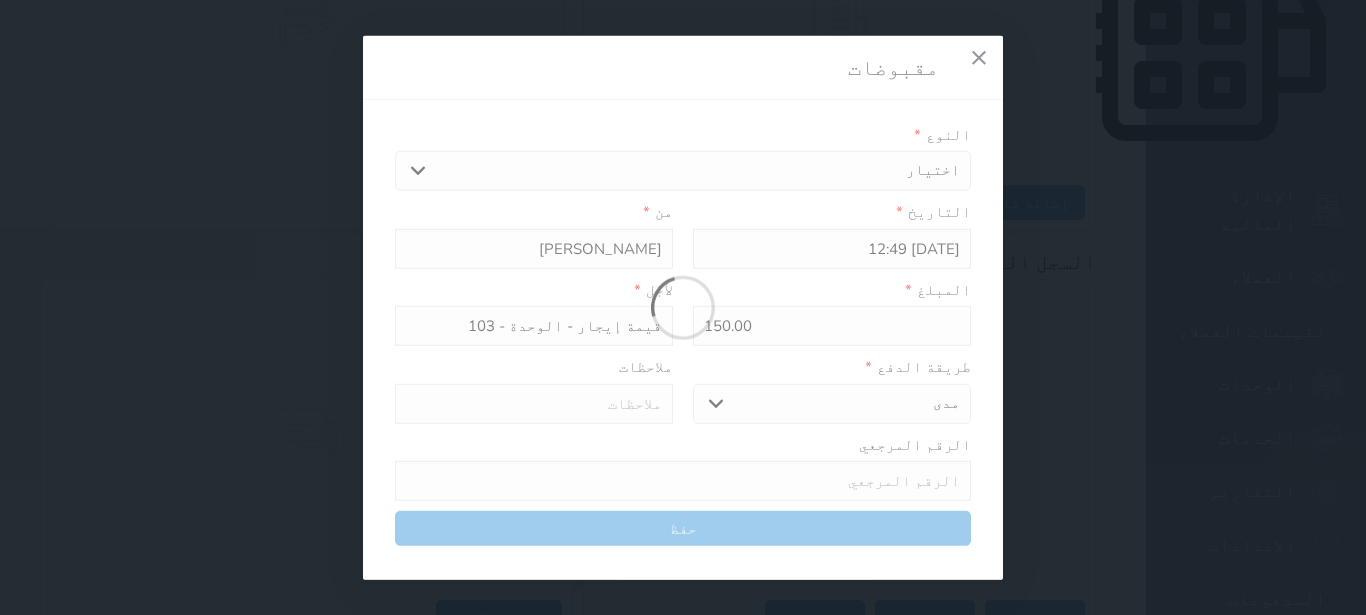 select 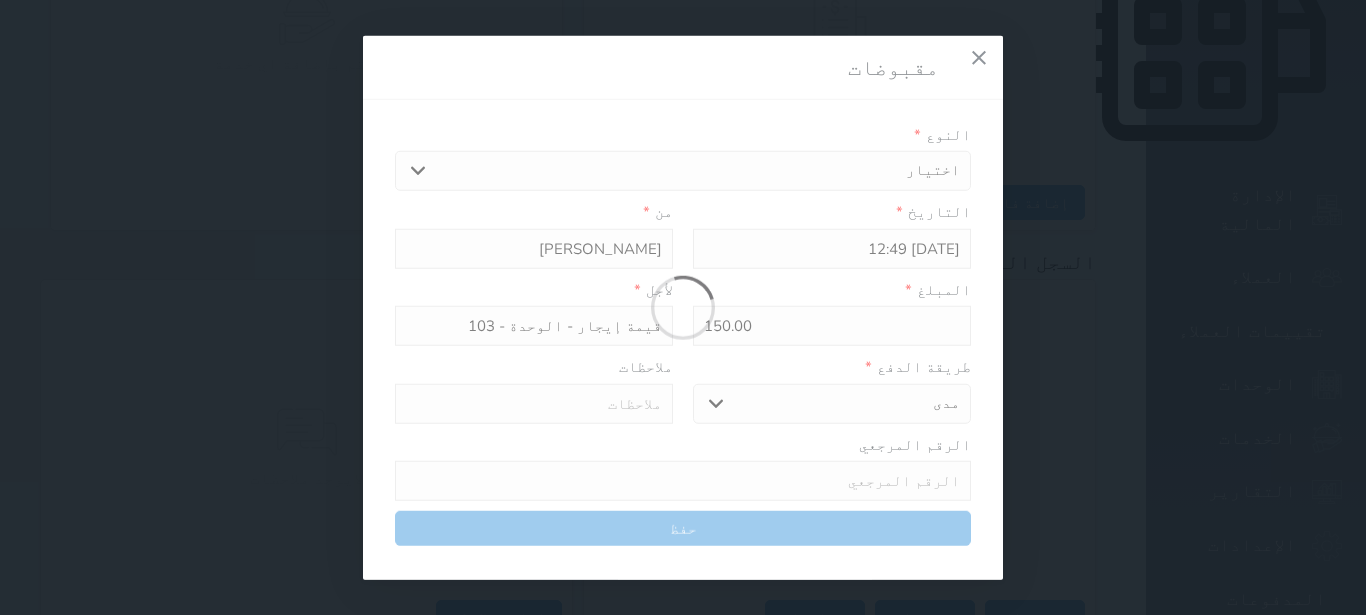 type on "0" 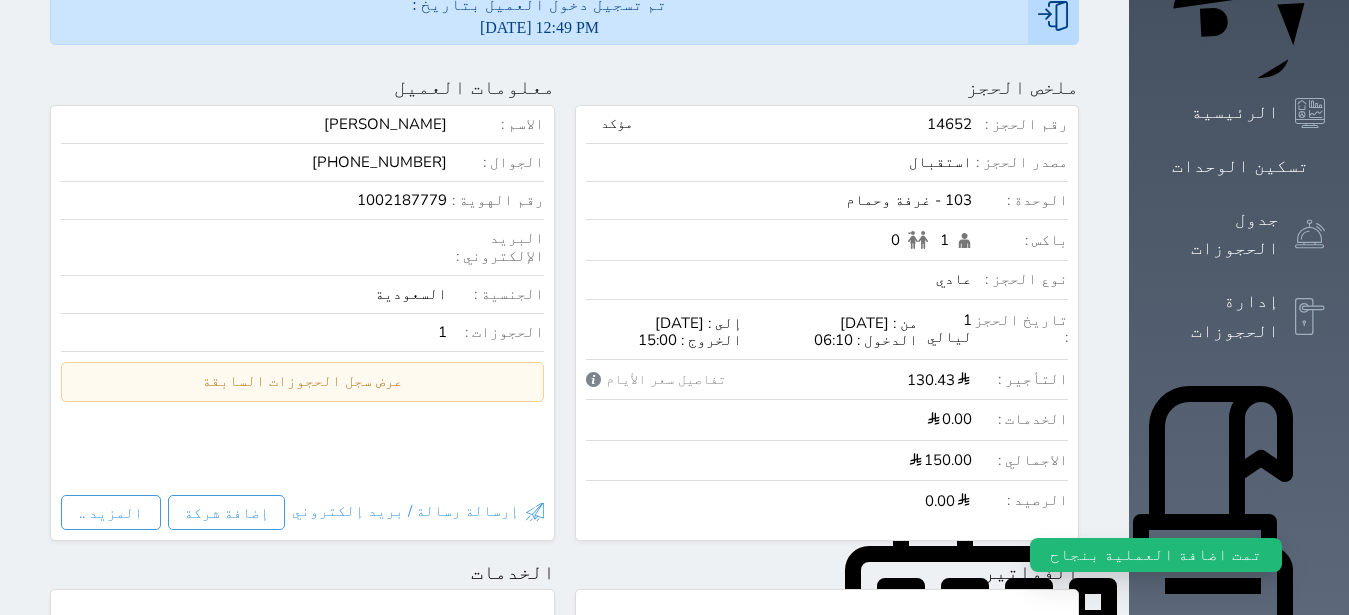 scroll, scrollTop: 0, scrollLeft: 0, axis: both 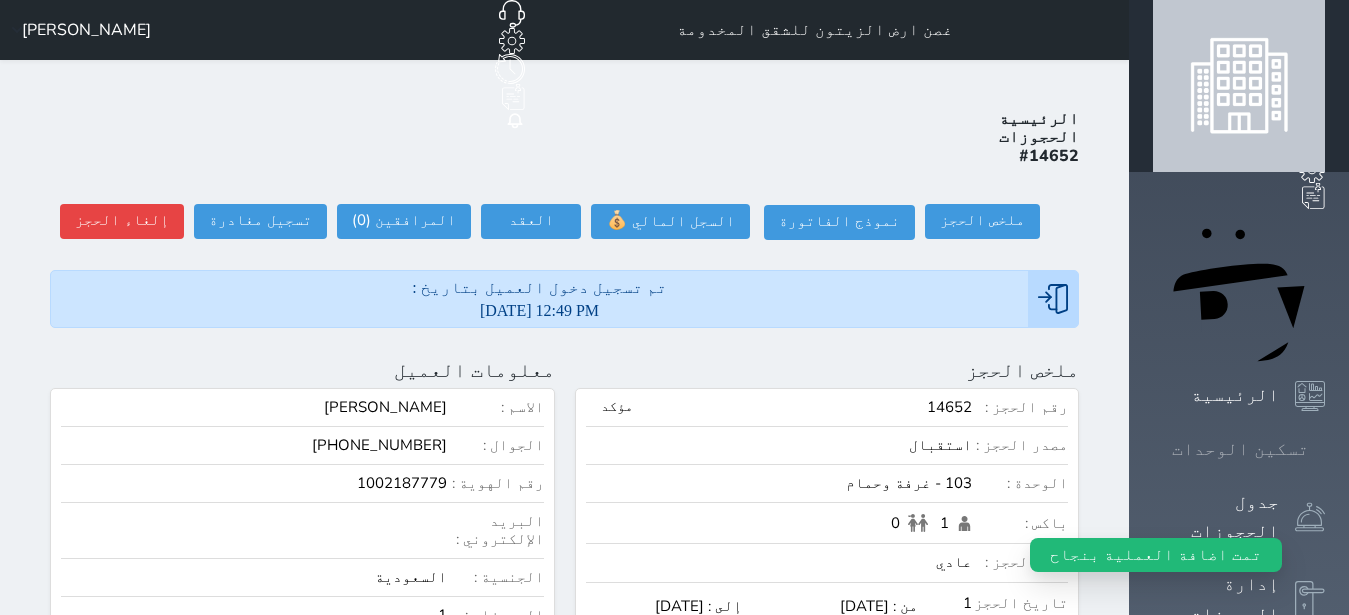 click at bounding box center [1325, 449] 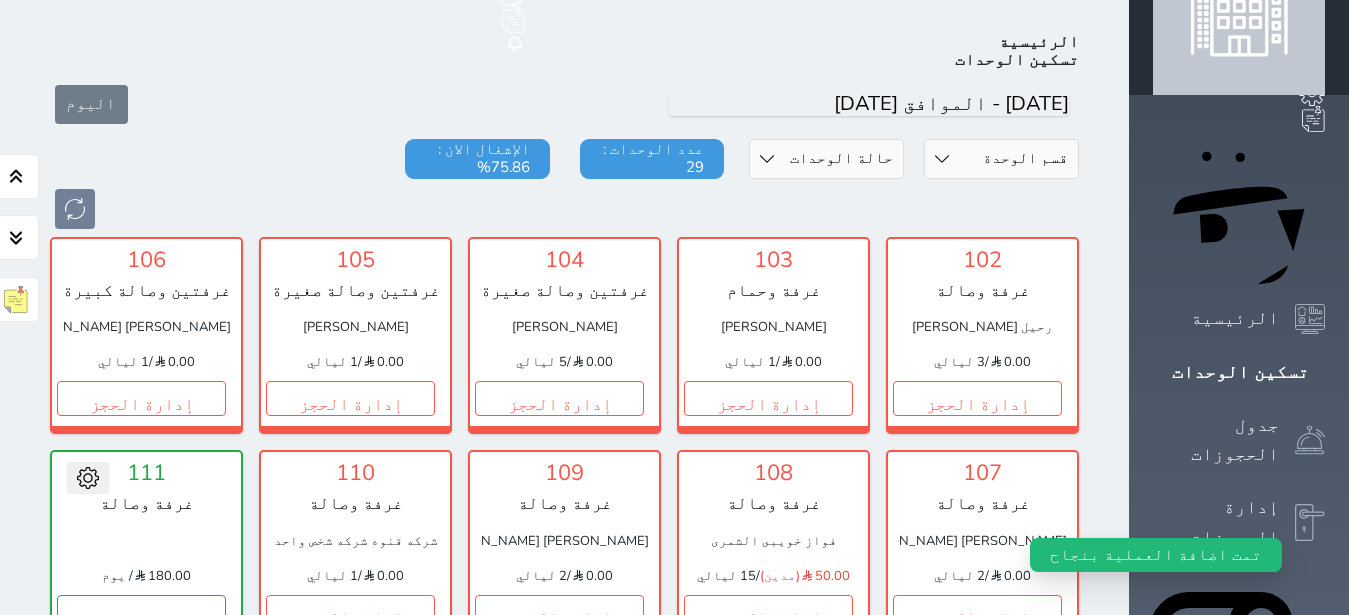 scroll, scrollTop: 78, scrollLeft: 0, axis: vertical 